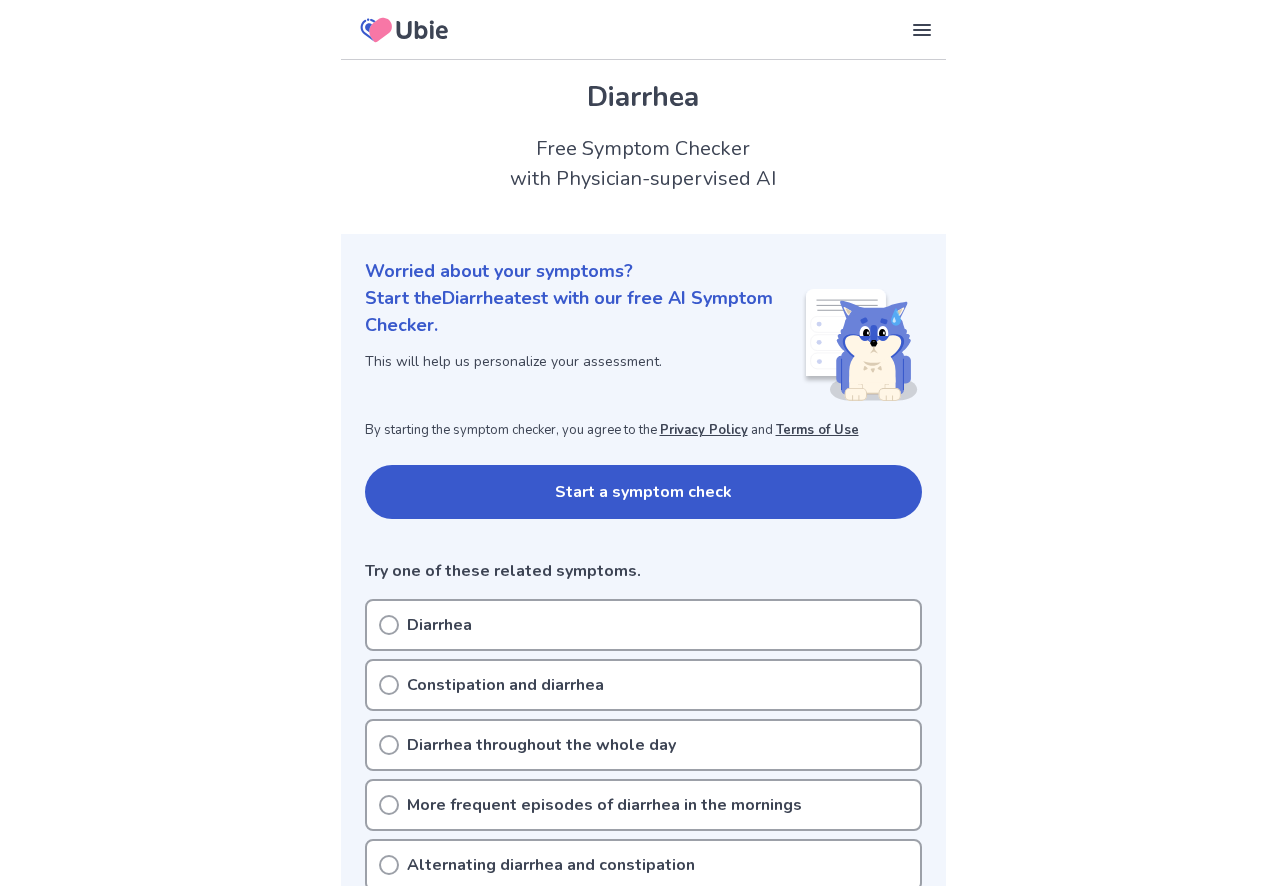 scroll, scrollTop: 0, scrollLeft: 0, axis: both 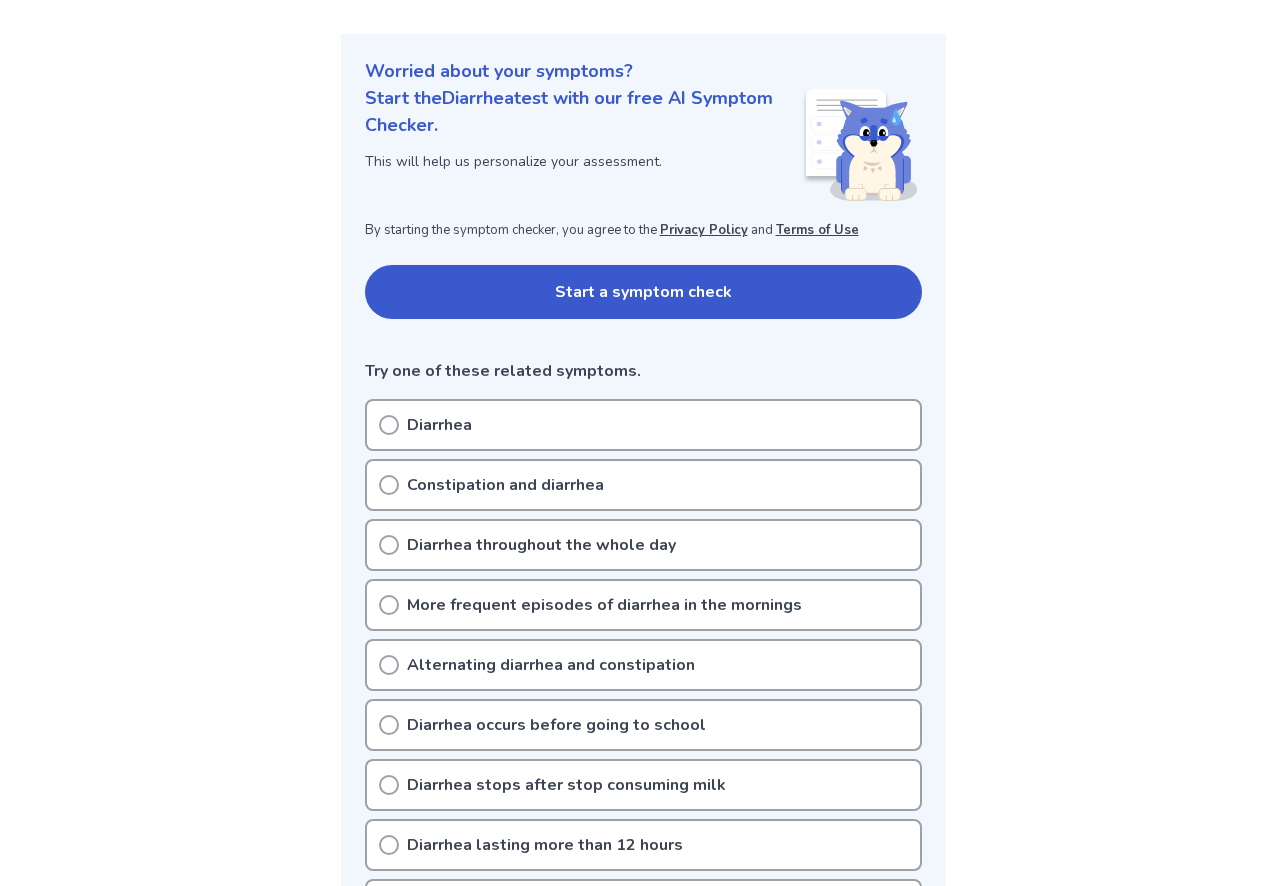 click on "Diarrhea" at bounding box center [439, 425] 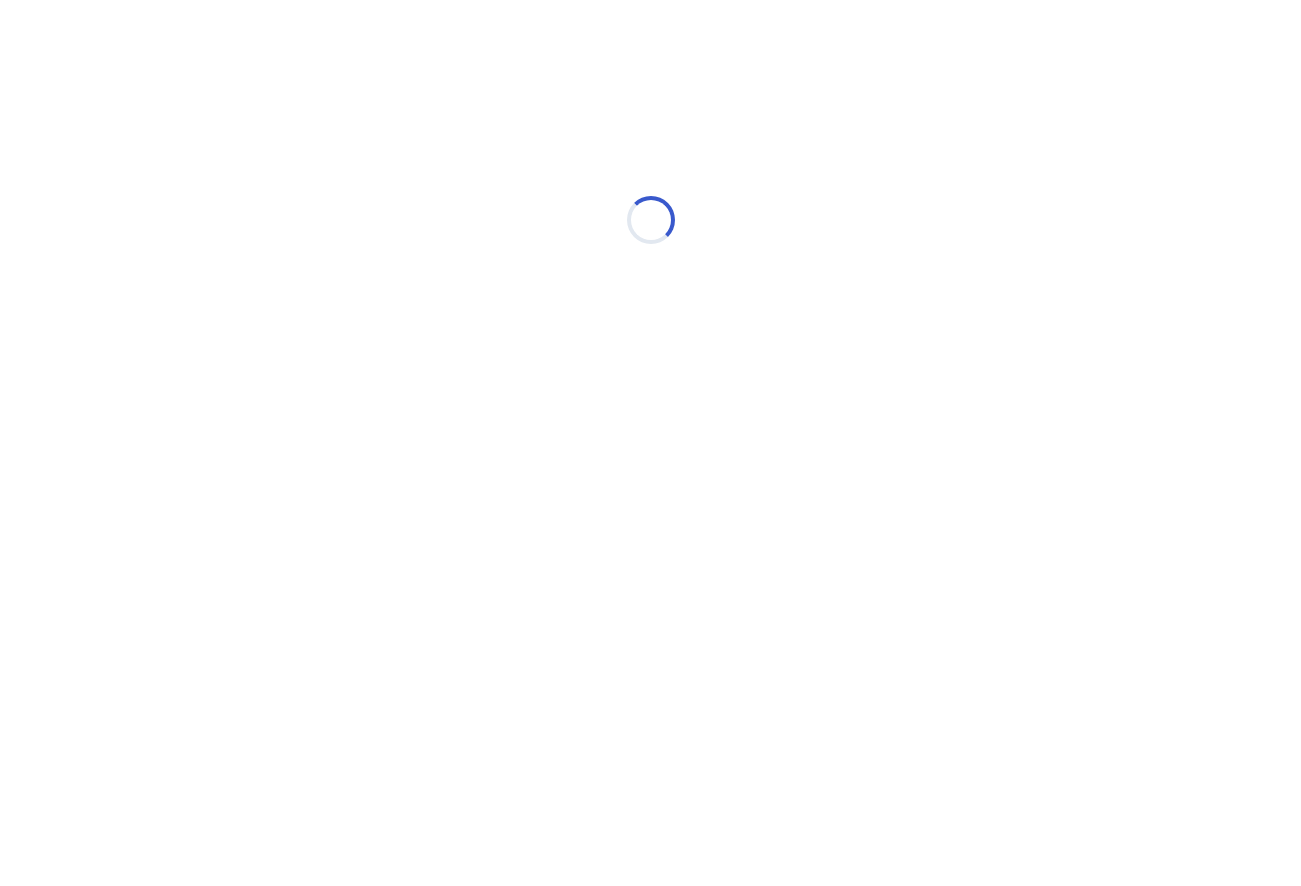 scroll, scrollTop: 0, scrollLeft: 0, axis: both 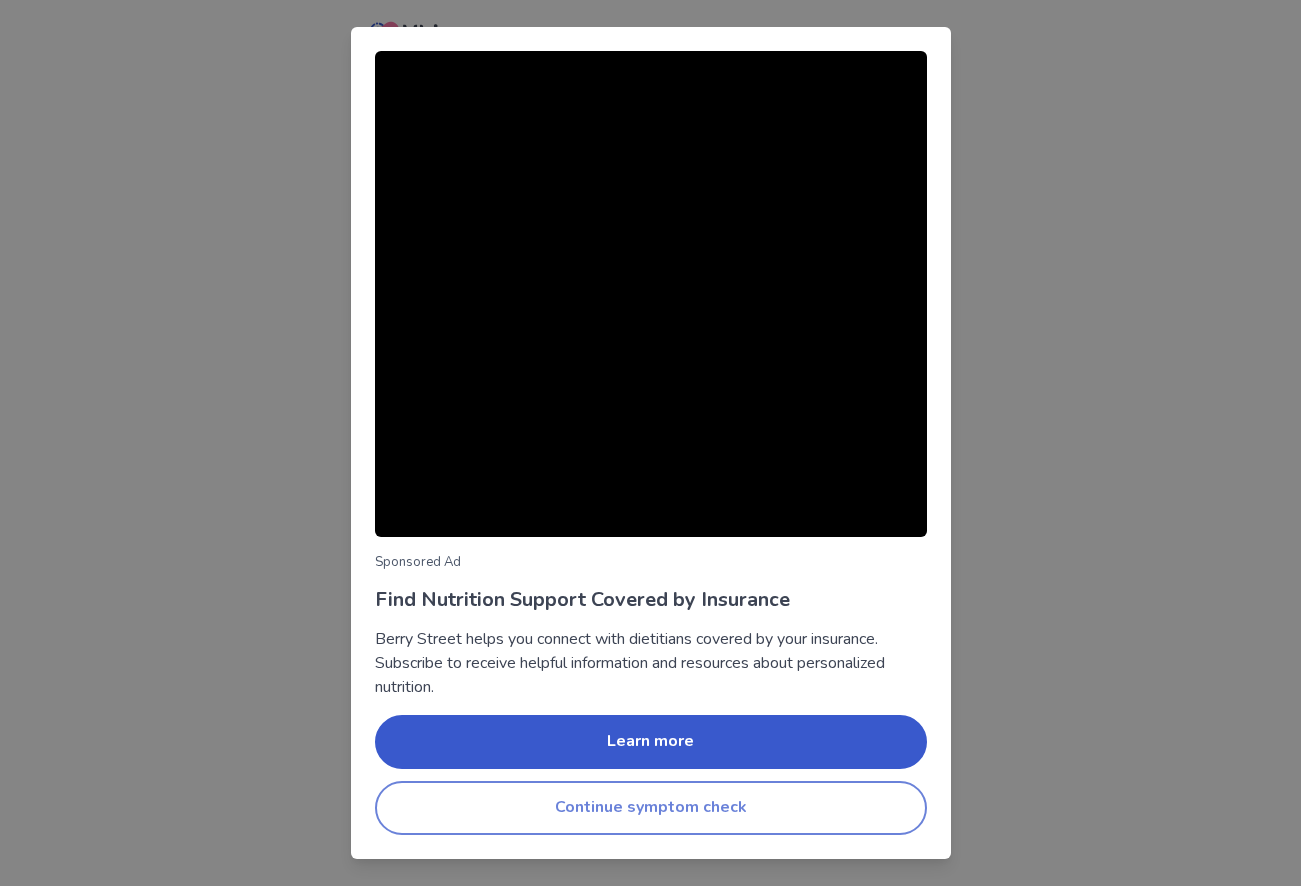 click on "Continue symptom check" at bounding box center (651, 808) 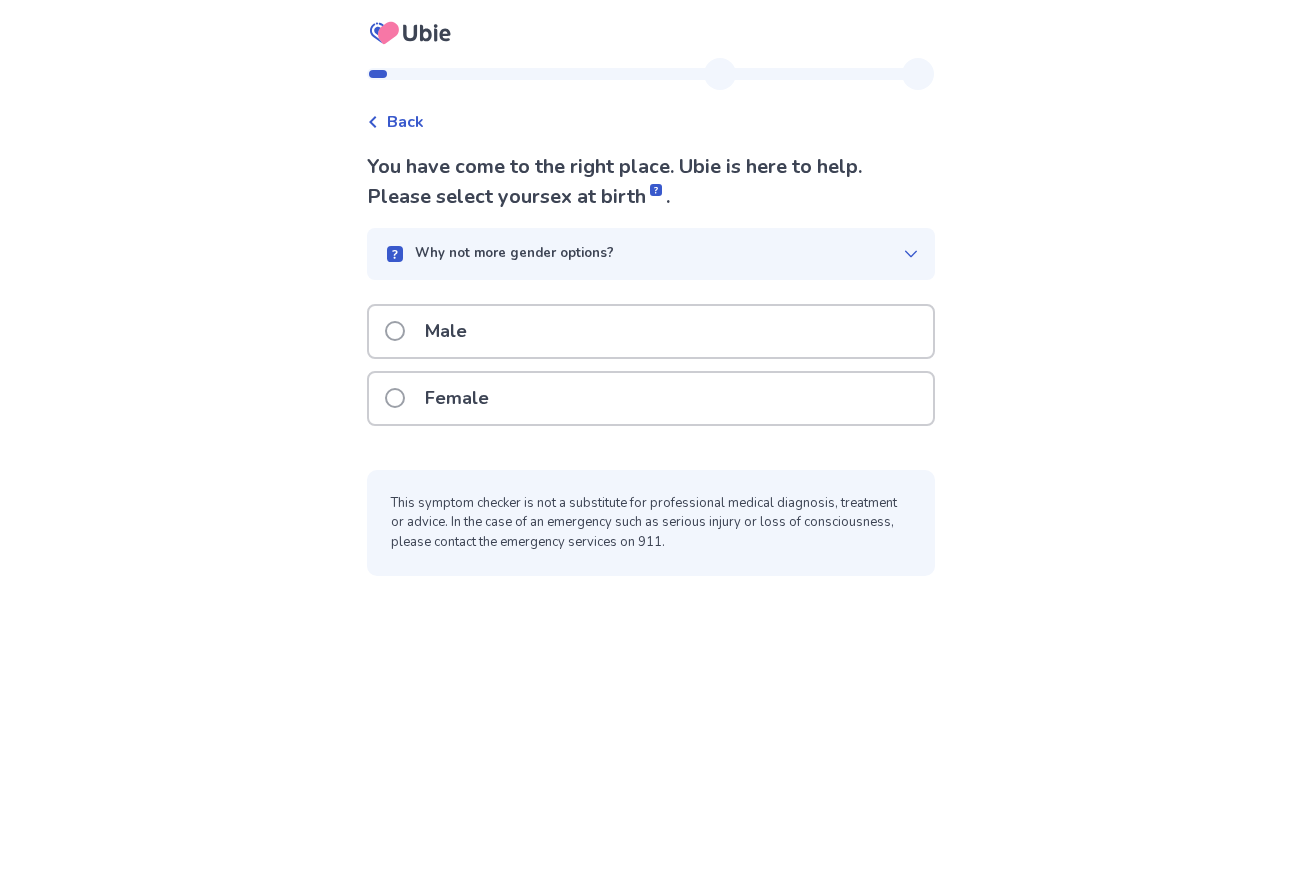 click on "Female" at bounding box center (651, 398) 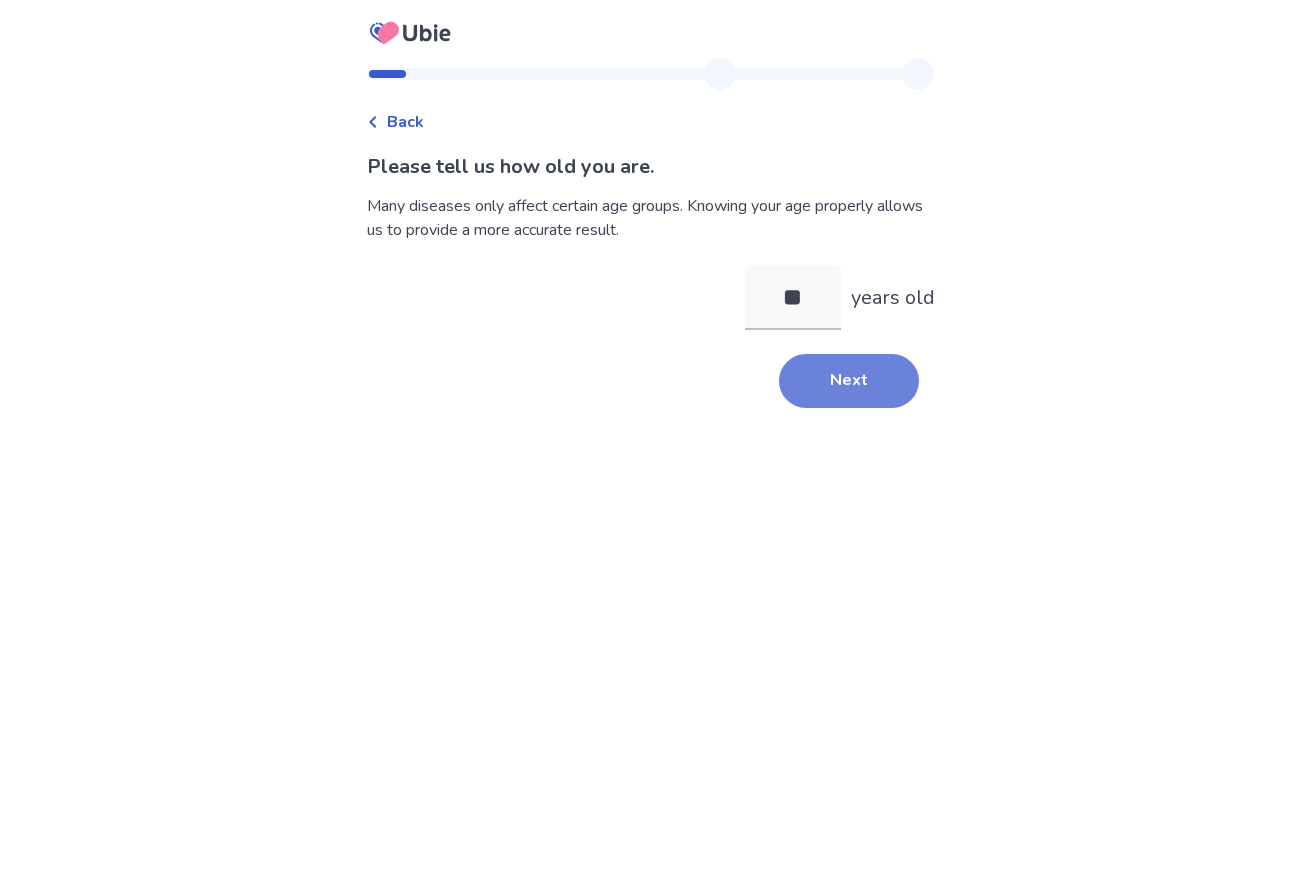 type on "**" 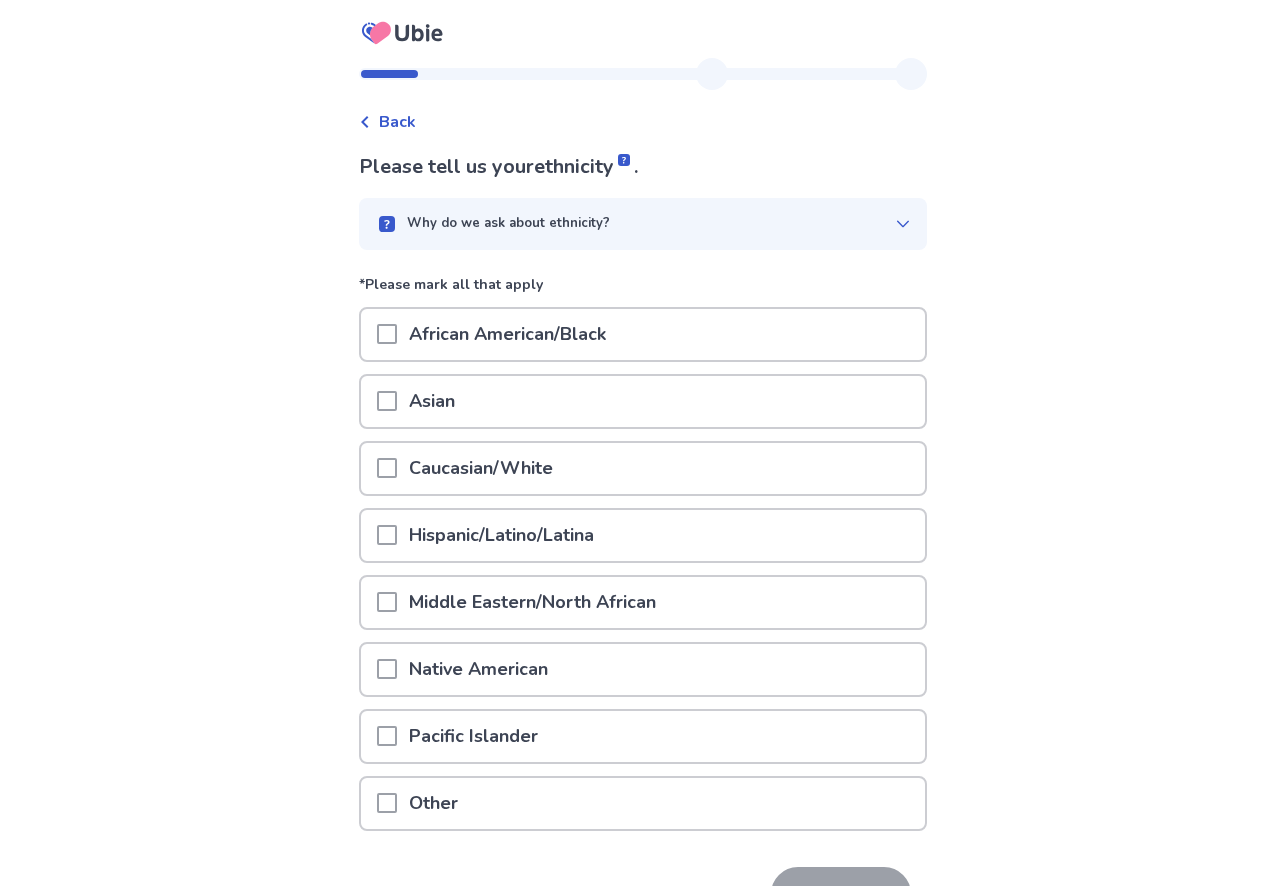 click at bounding box center (387, 334) 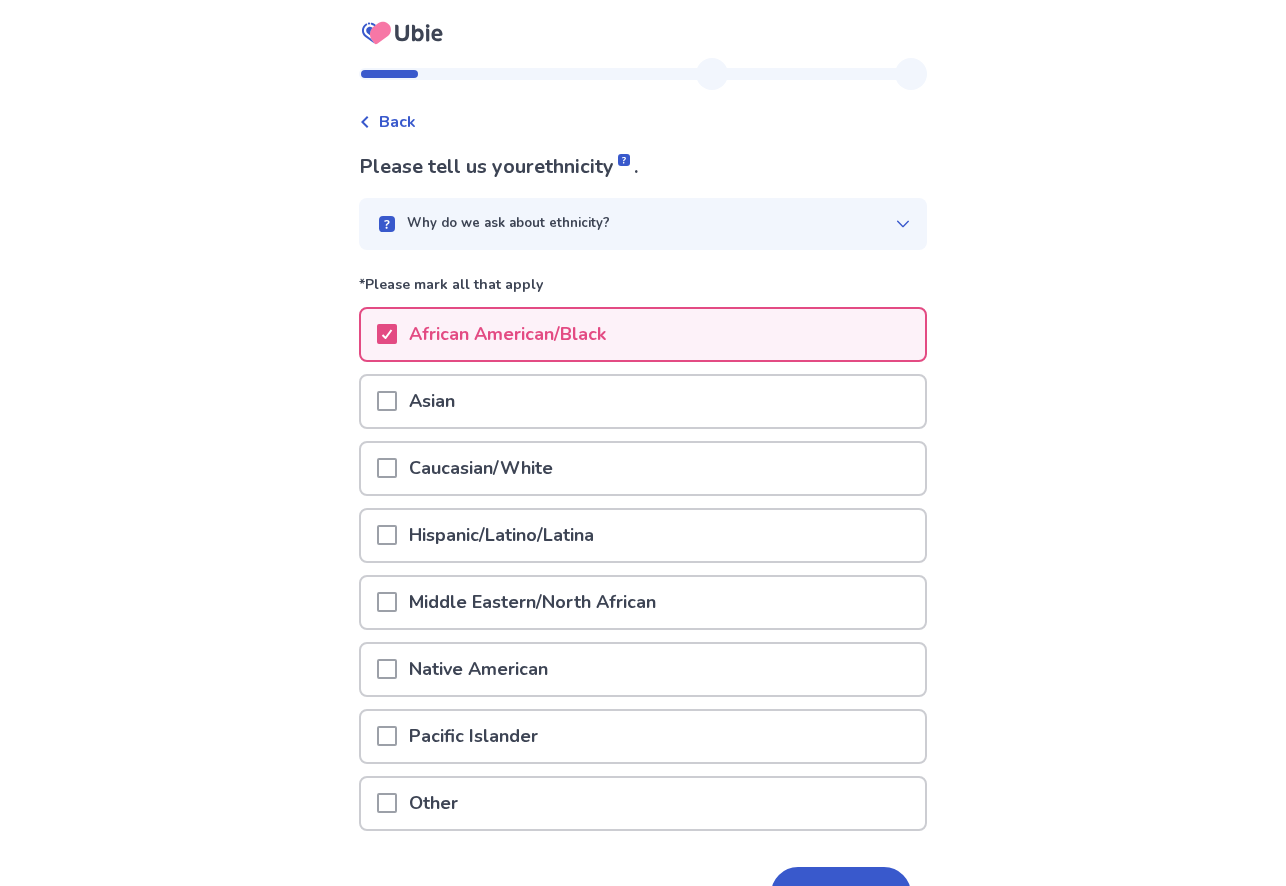 click at bounding box center [387, 468] 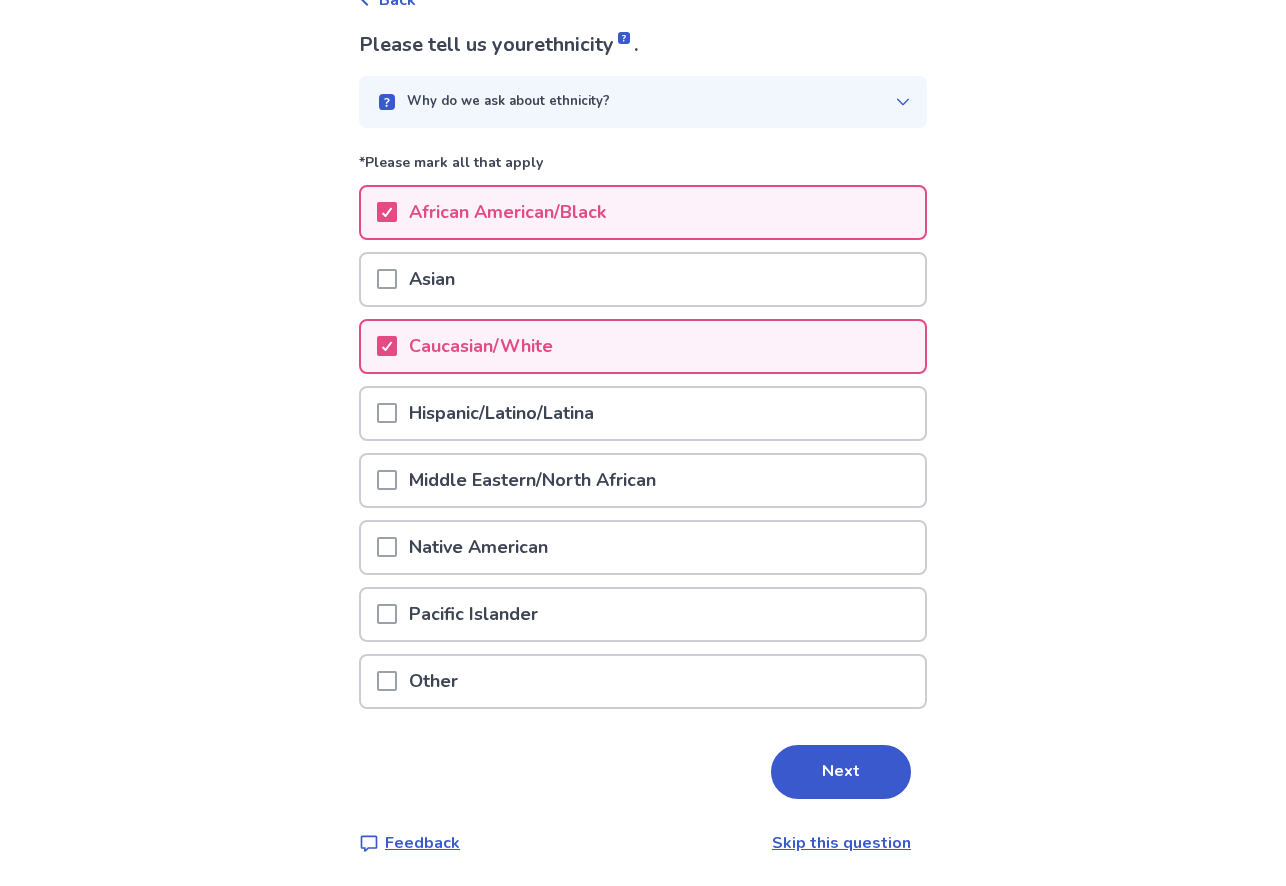 scroll, scrollTop: 123, scrollLeft: 0, axis: vertical 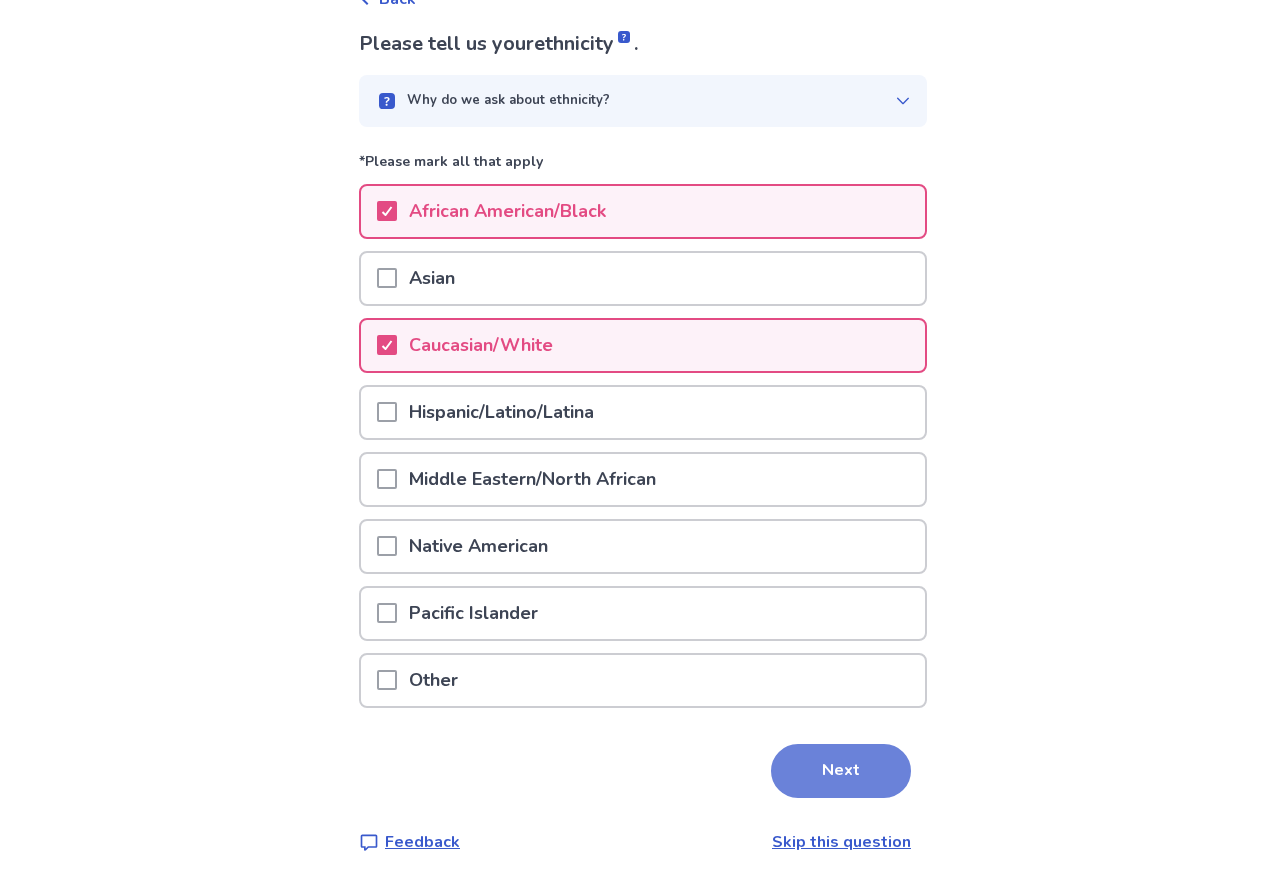 click on "Next" at bounding box center [841, 771] 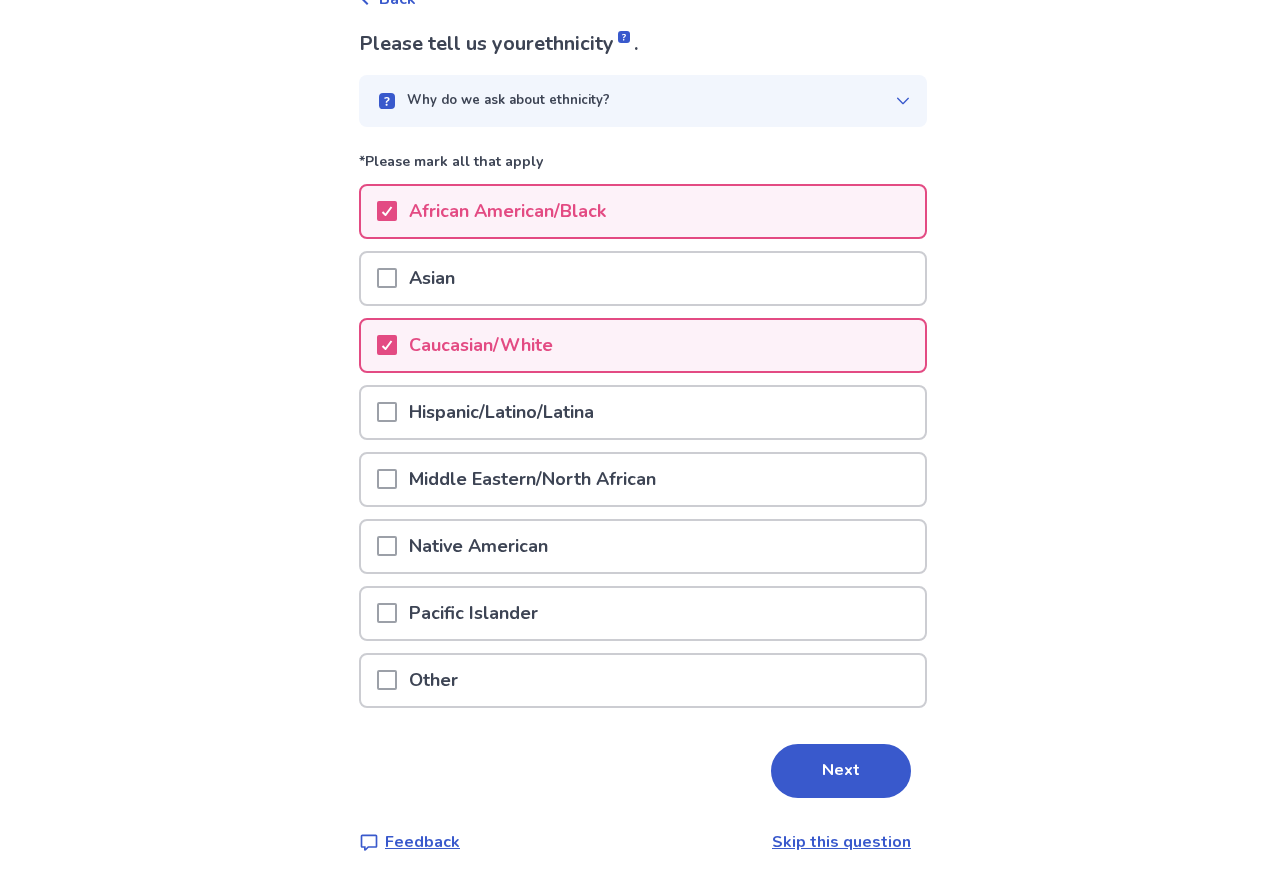 scroll, scrollTop: 0, scrollLeft: 0, axis: both 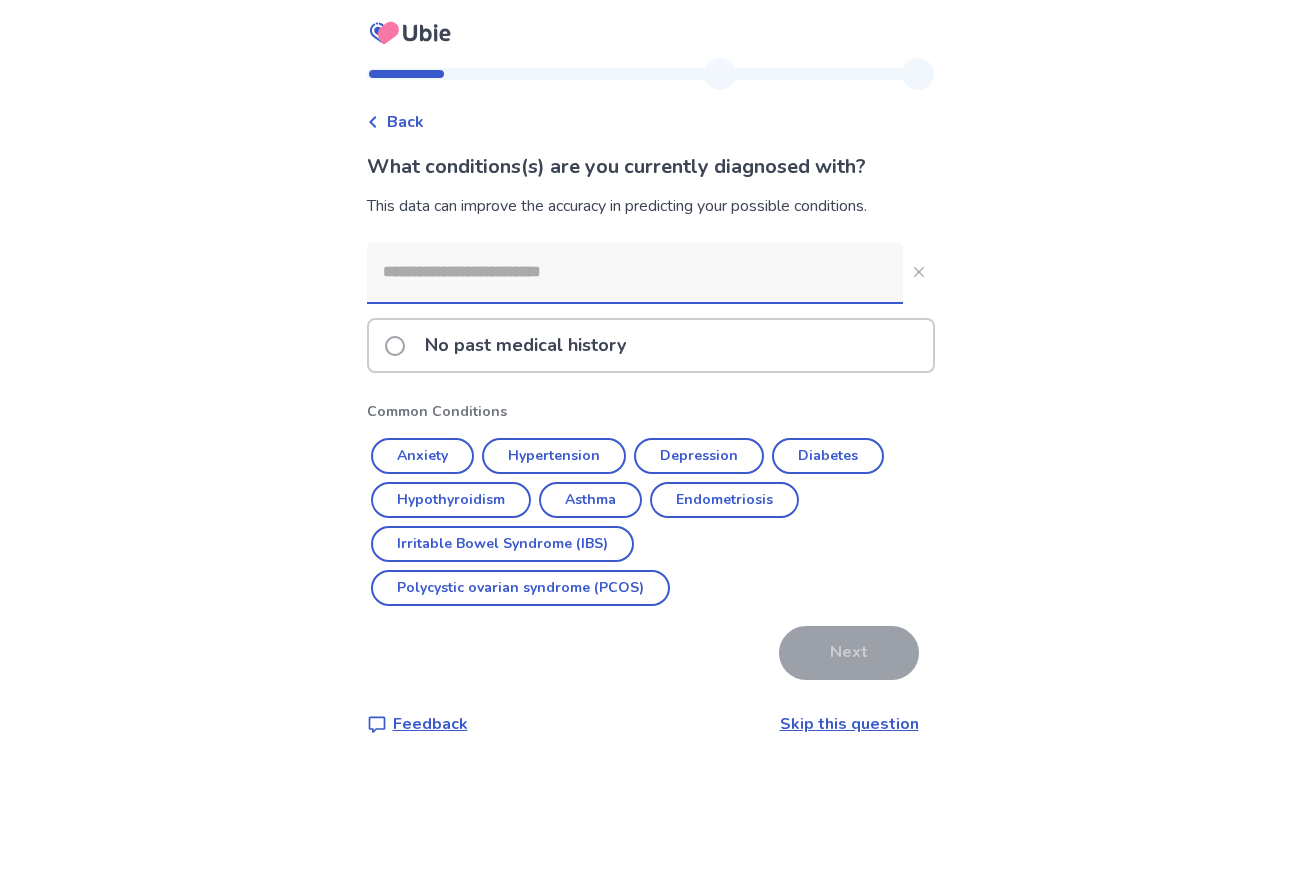 click at bounding box center (395, 346) 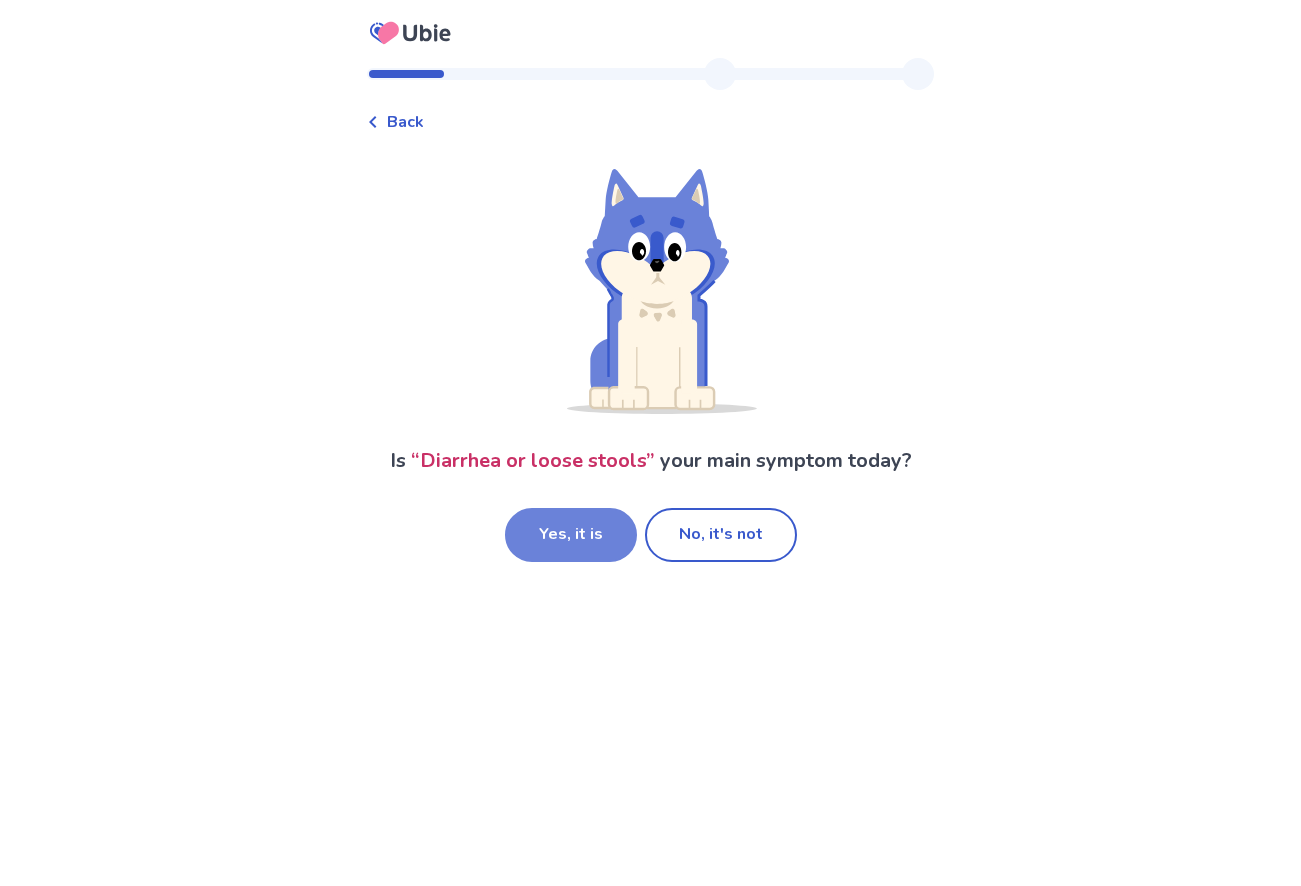 click on "Yes, it is" at bounding box center (571, 535) 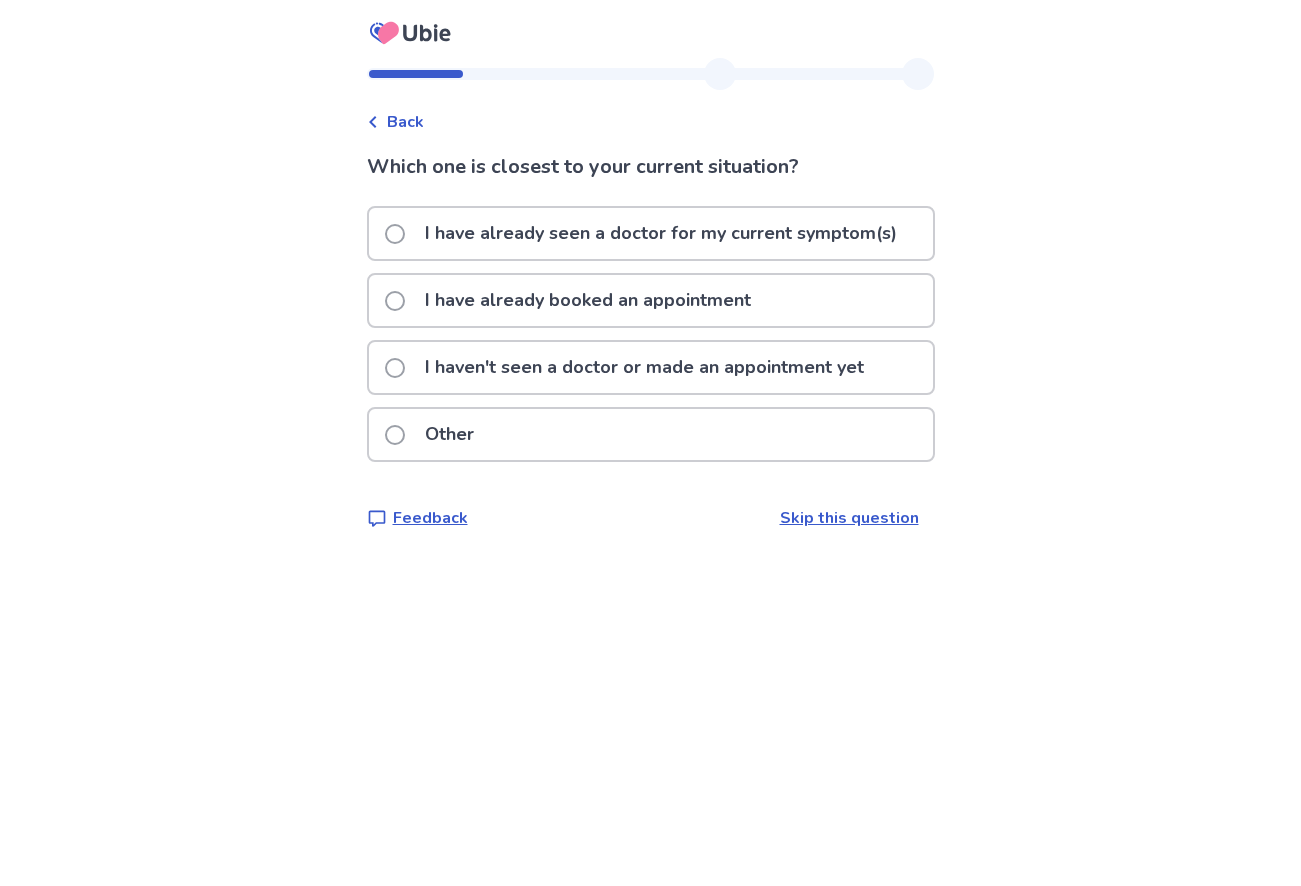 click on "I haven't seen a doctor or made an appointment yet" at bounding box center (644, 367) 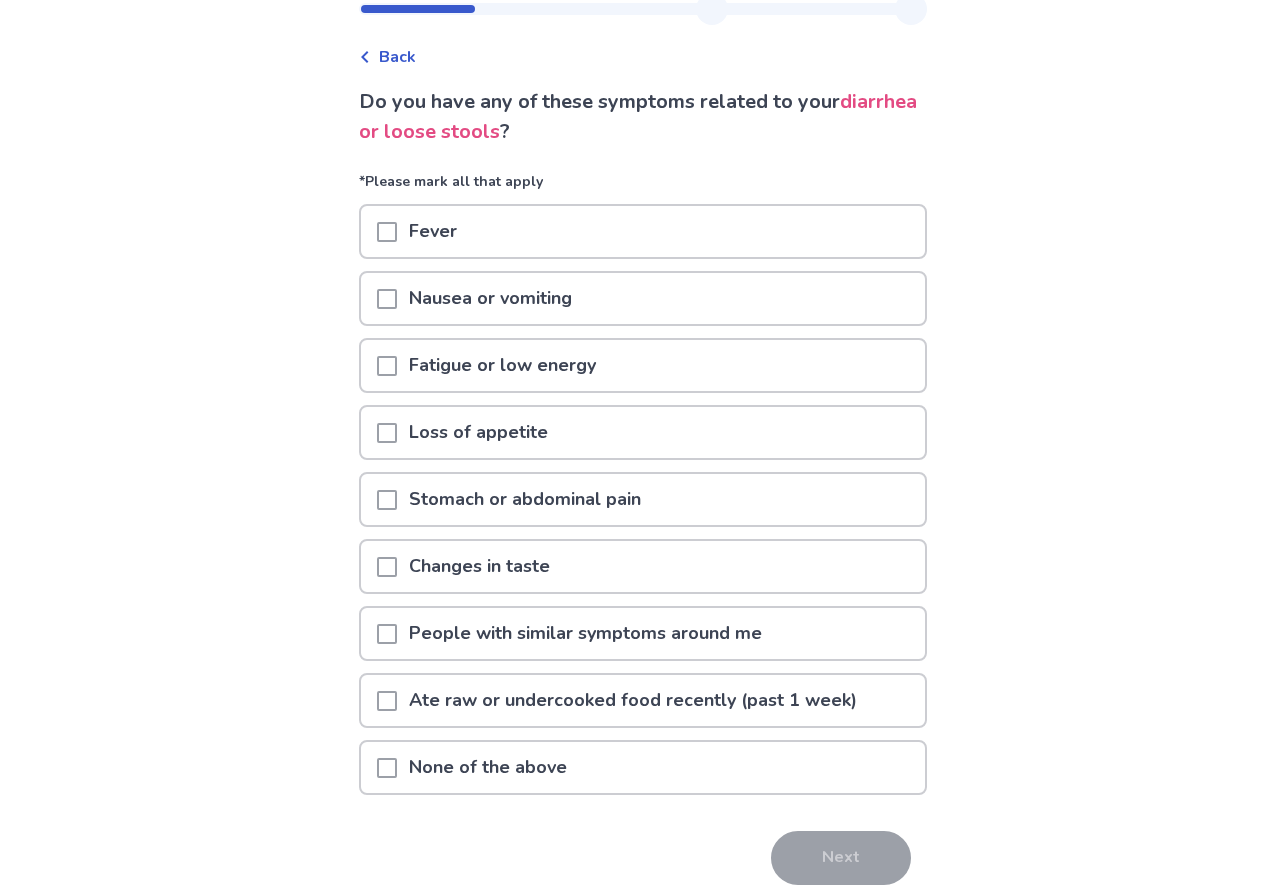 scroll, scrollTop: 100, scrollLeft: 0, axis: vertical 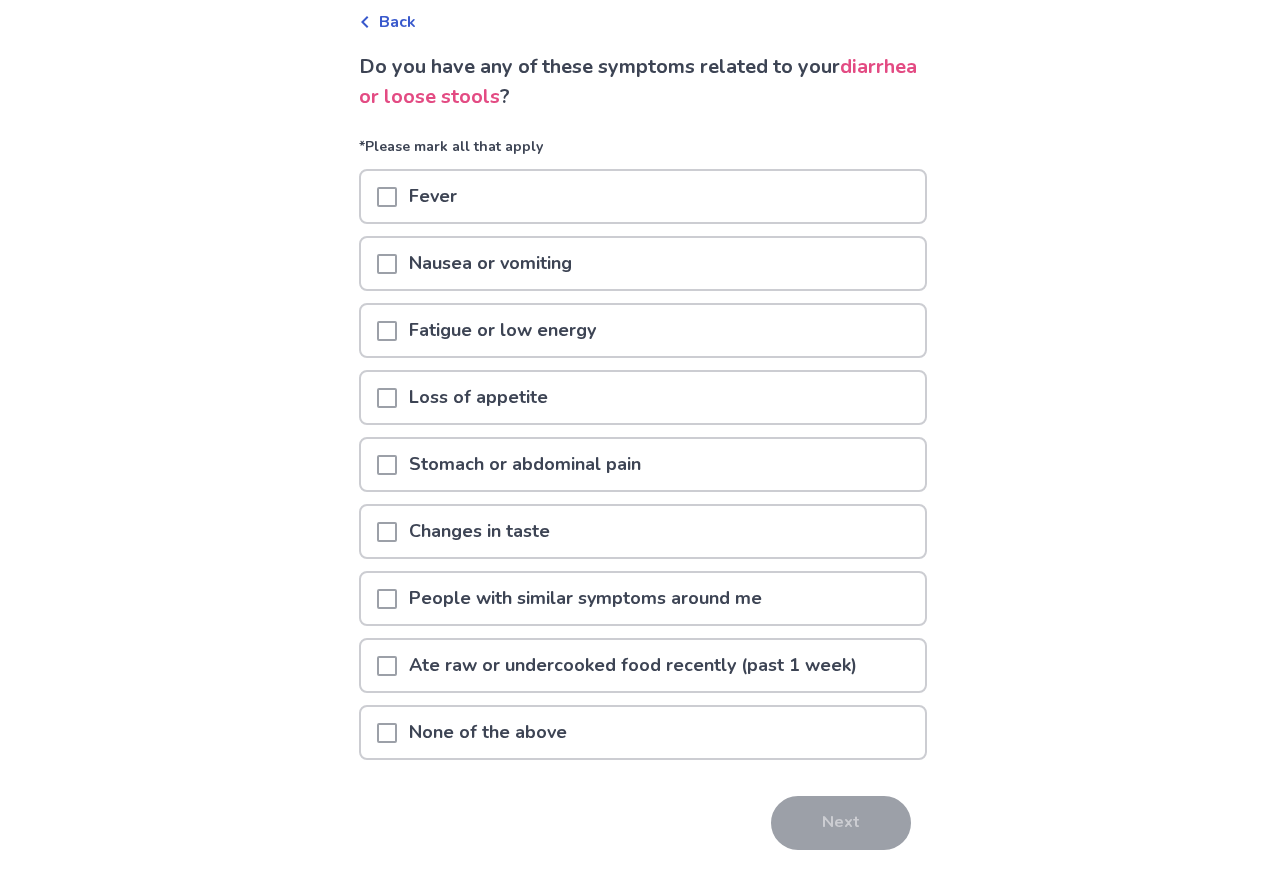click at bounding box center (387, 465) 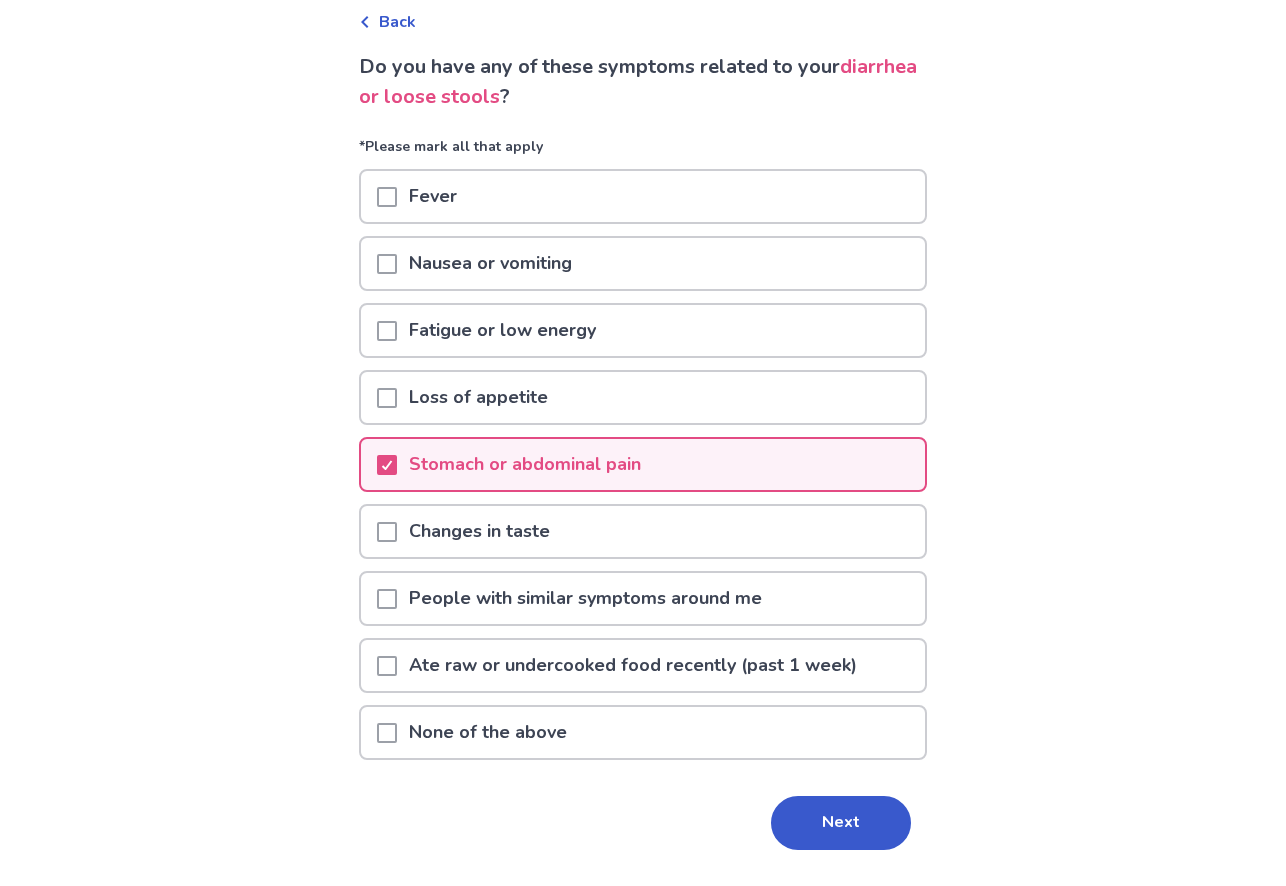 click at bounding box center (387, 264) 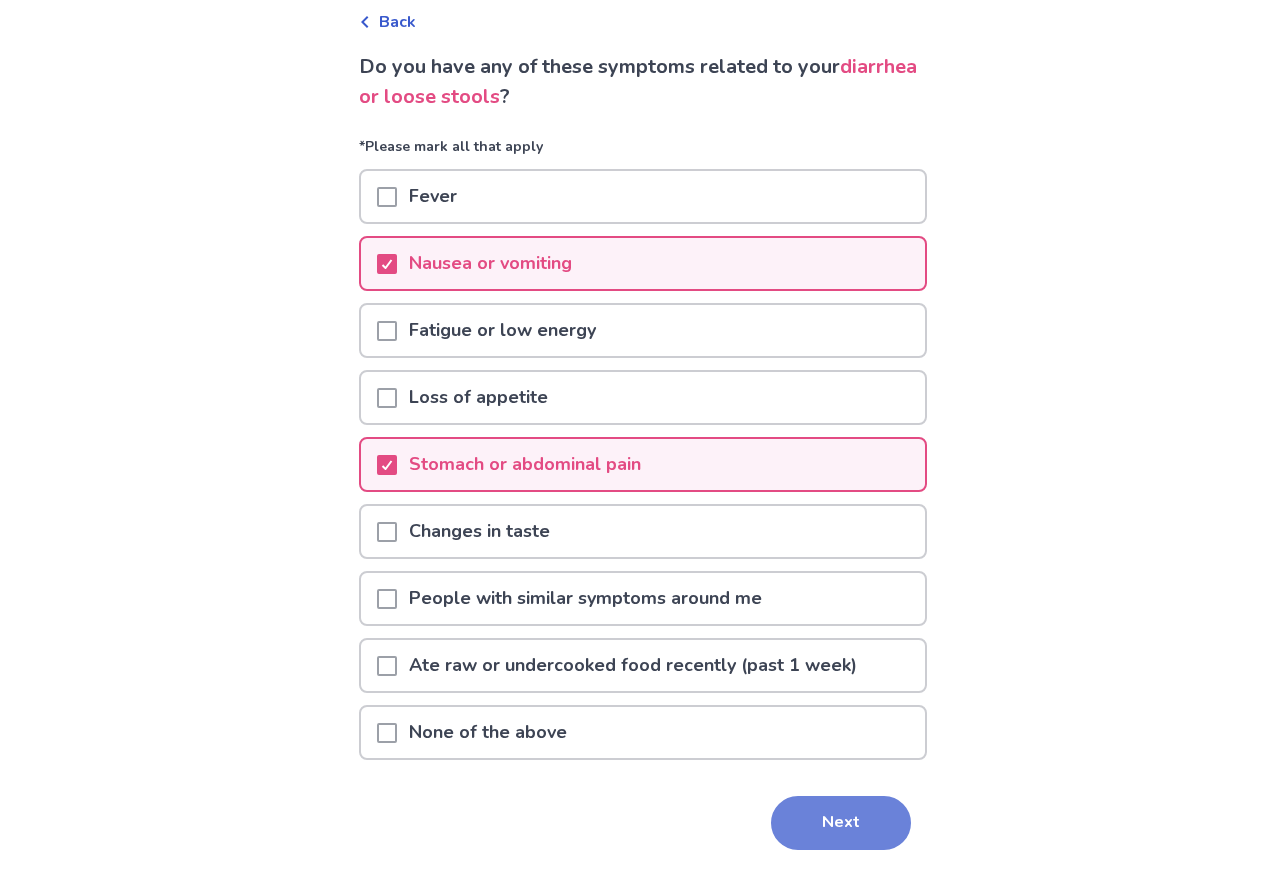 click on "Next" at bounding box center (841, 823) 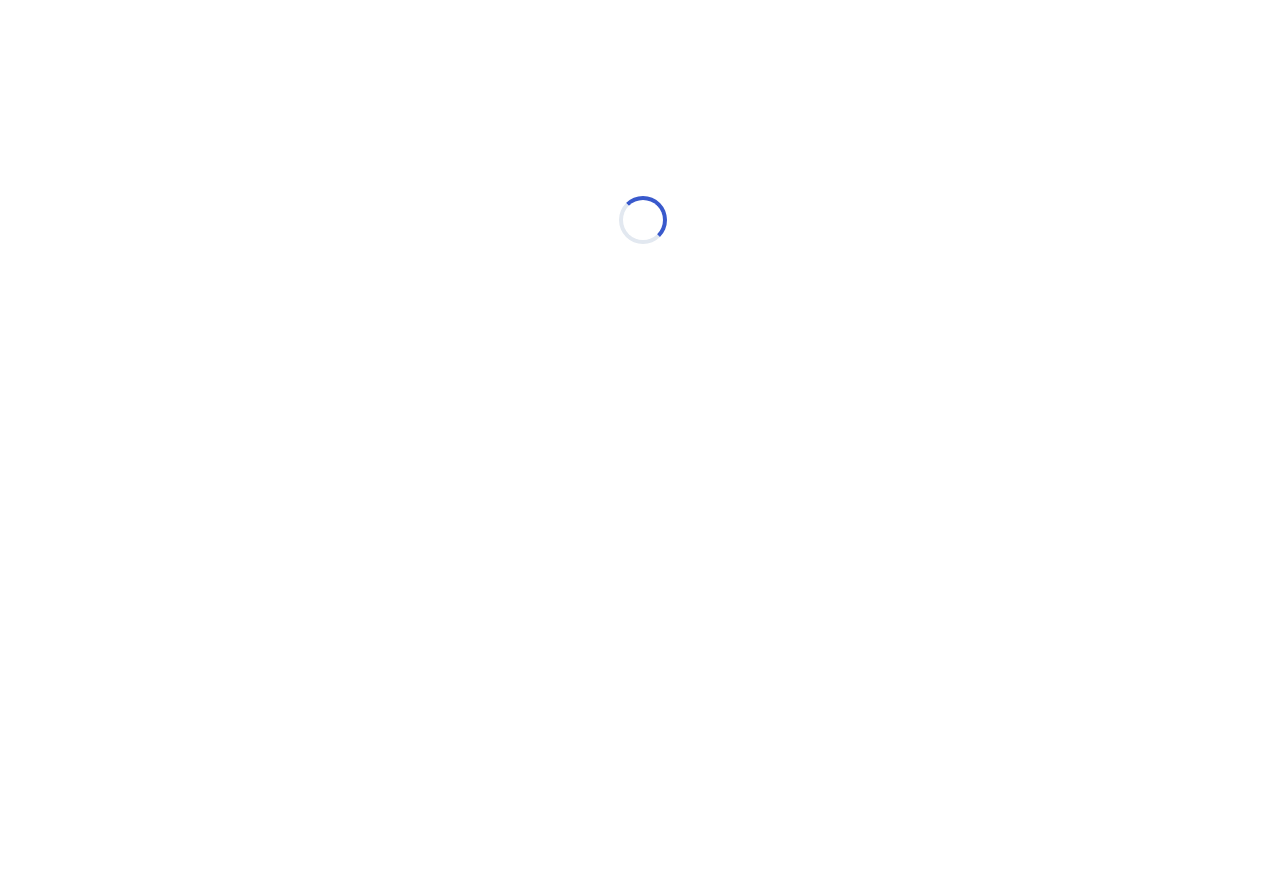 scroll, scrollTop: 0, scrollLeft: 0, axis: both 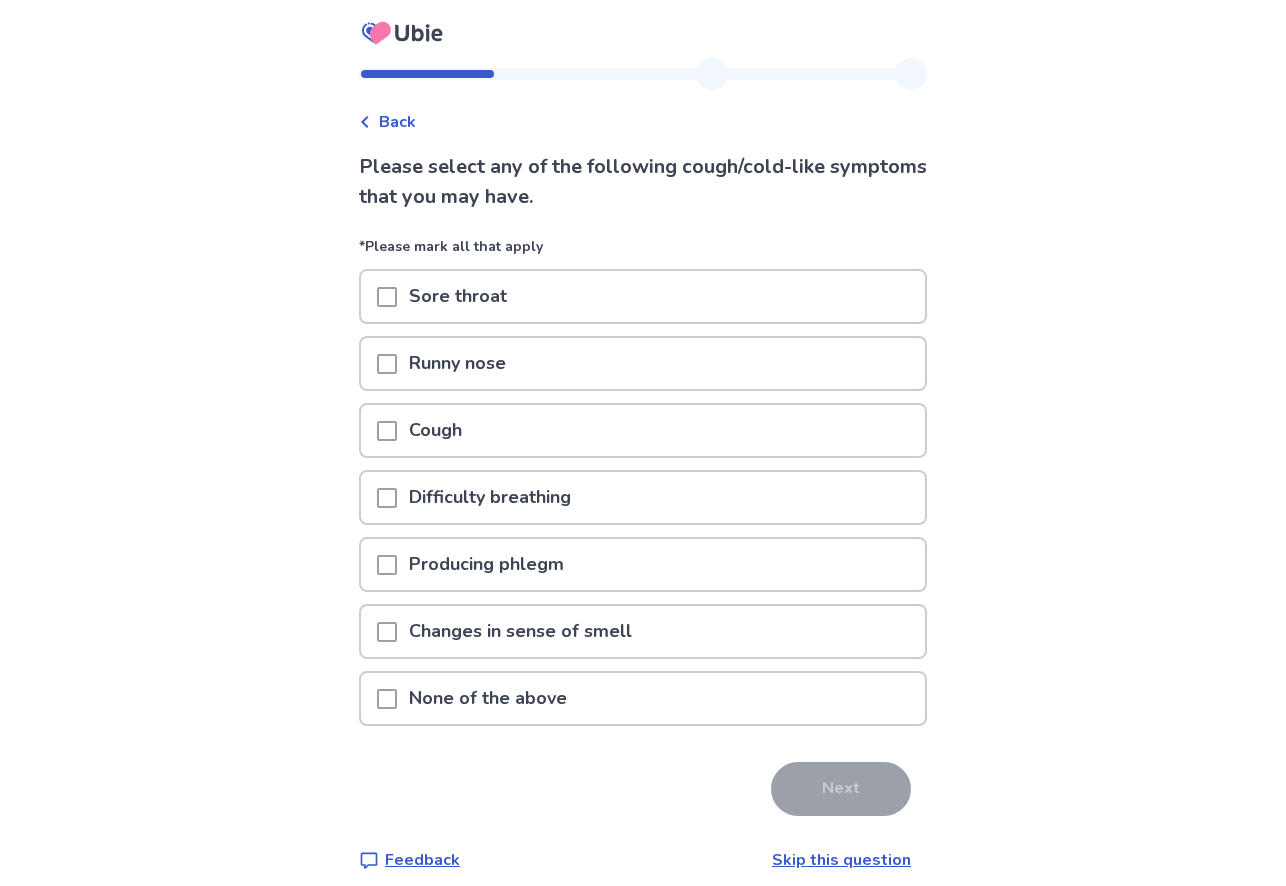 click at bounding box center (387, 699) 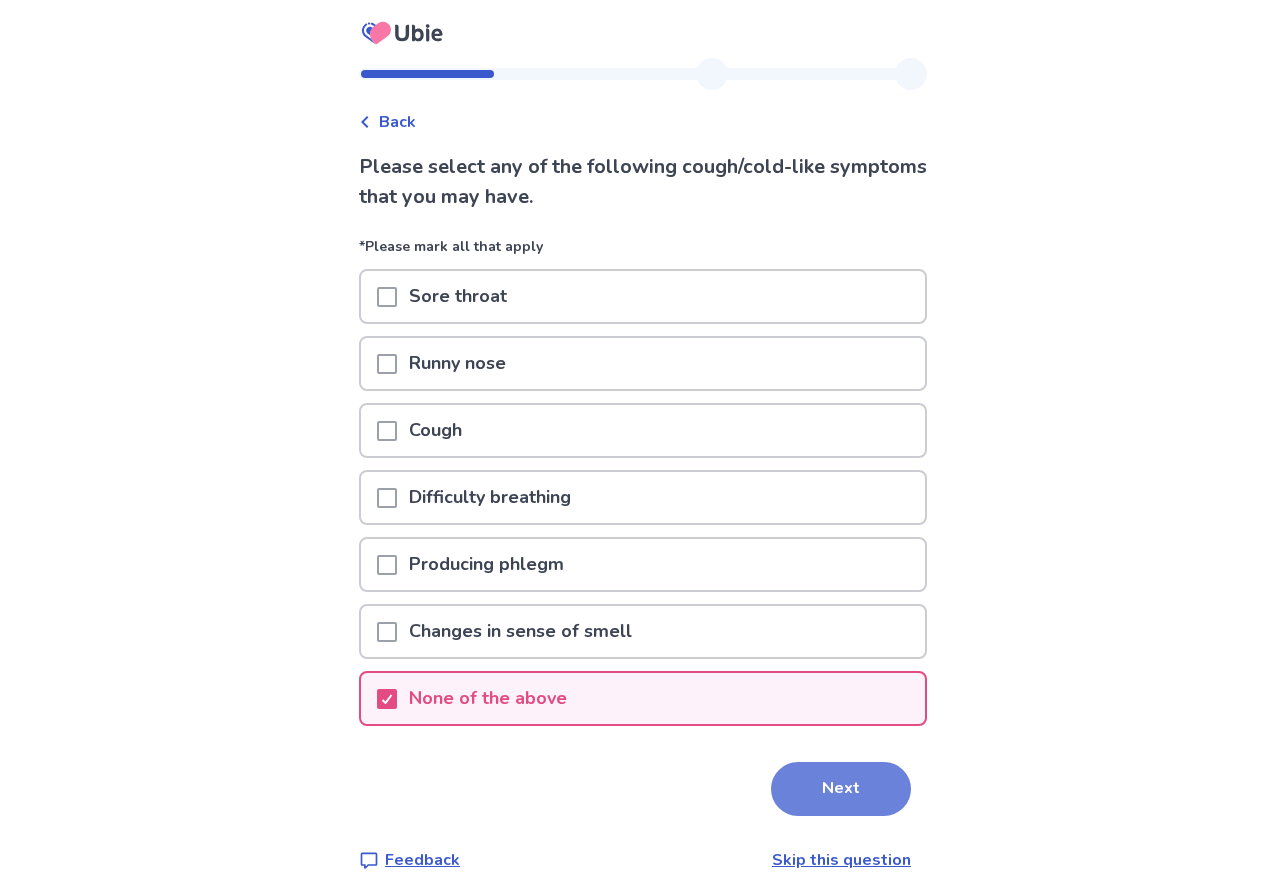 click on "Next" at bounding box center [841, 789] 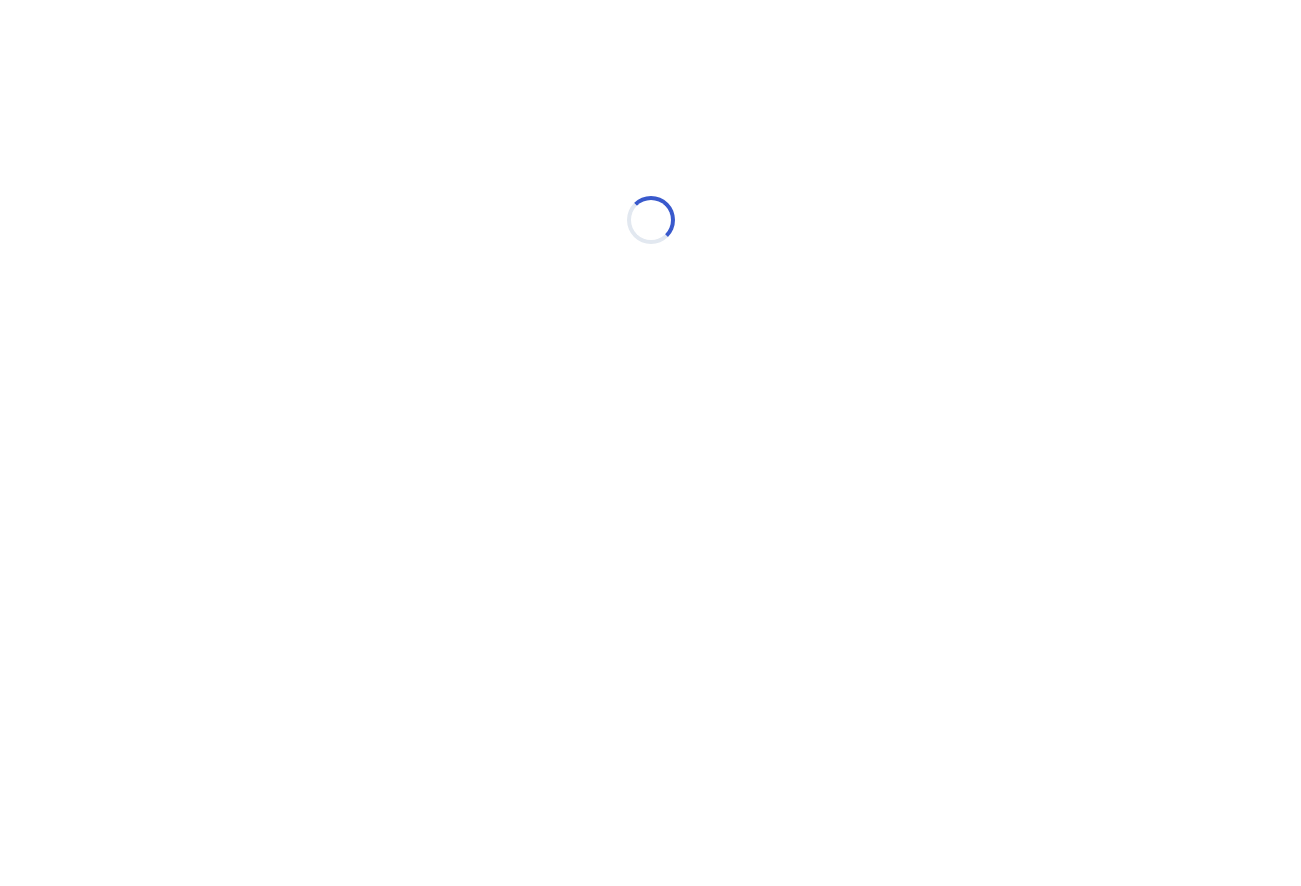 select on "*" 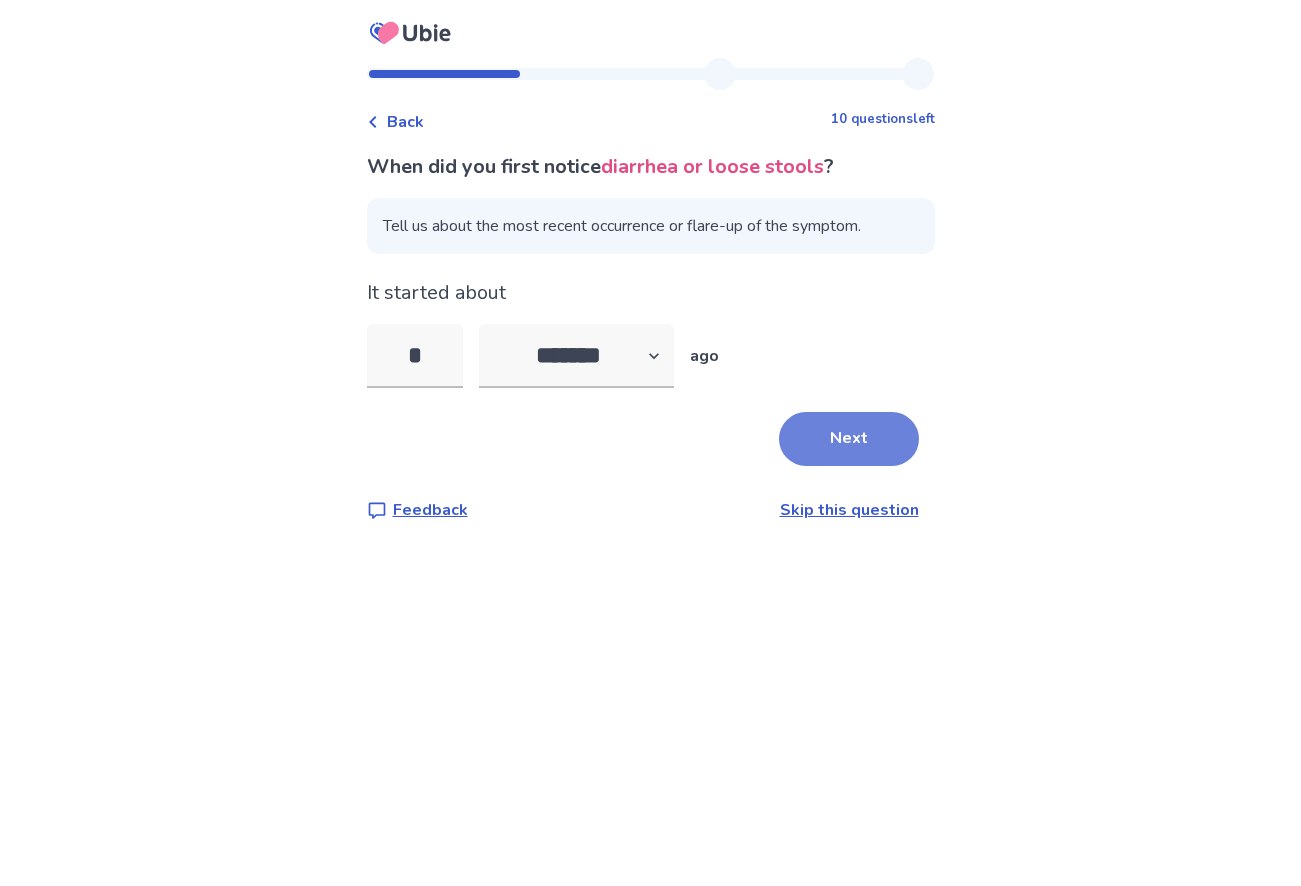 type on "*" 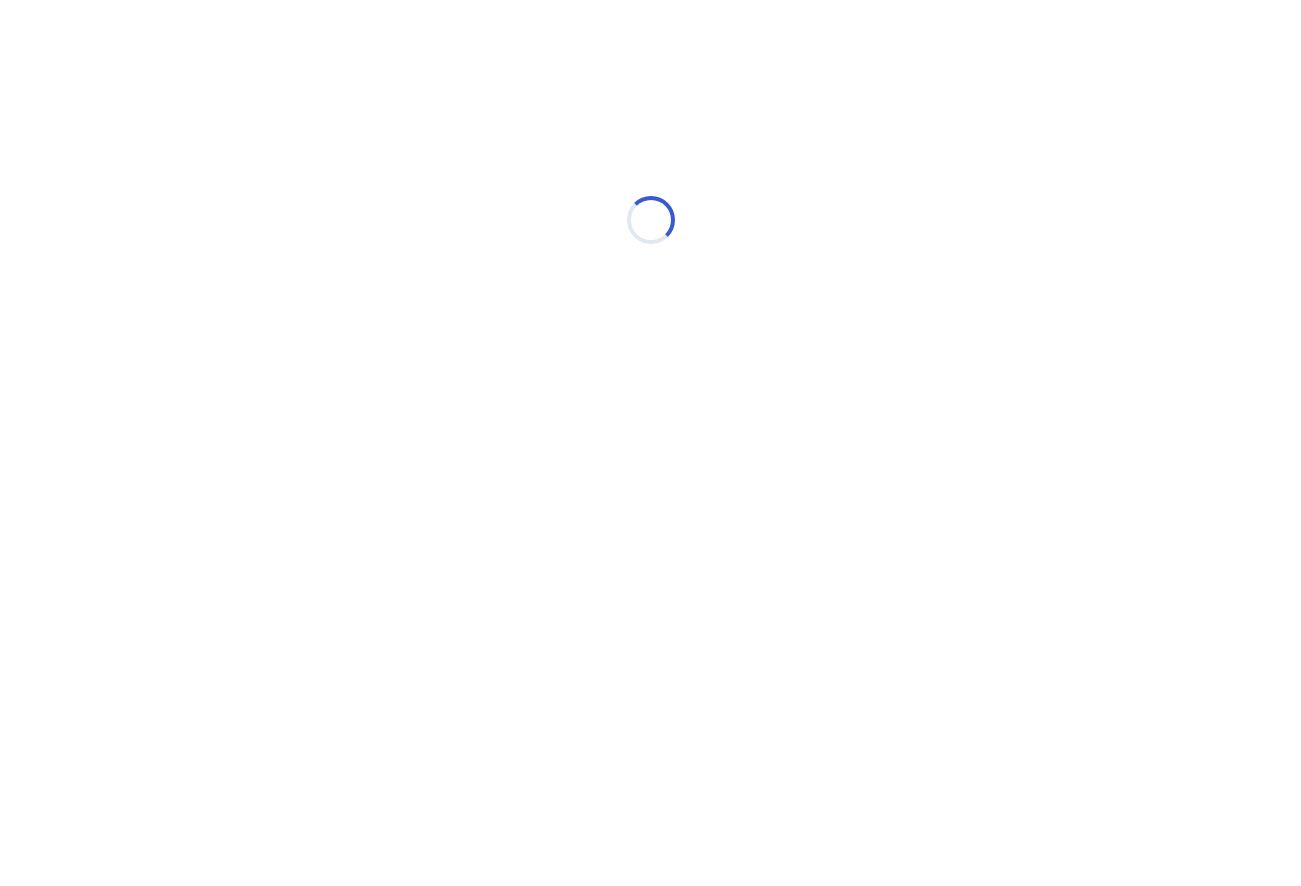 select on "*" 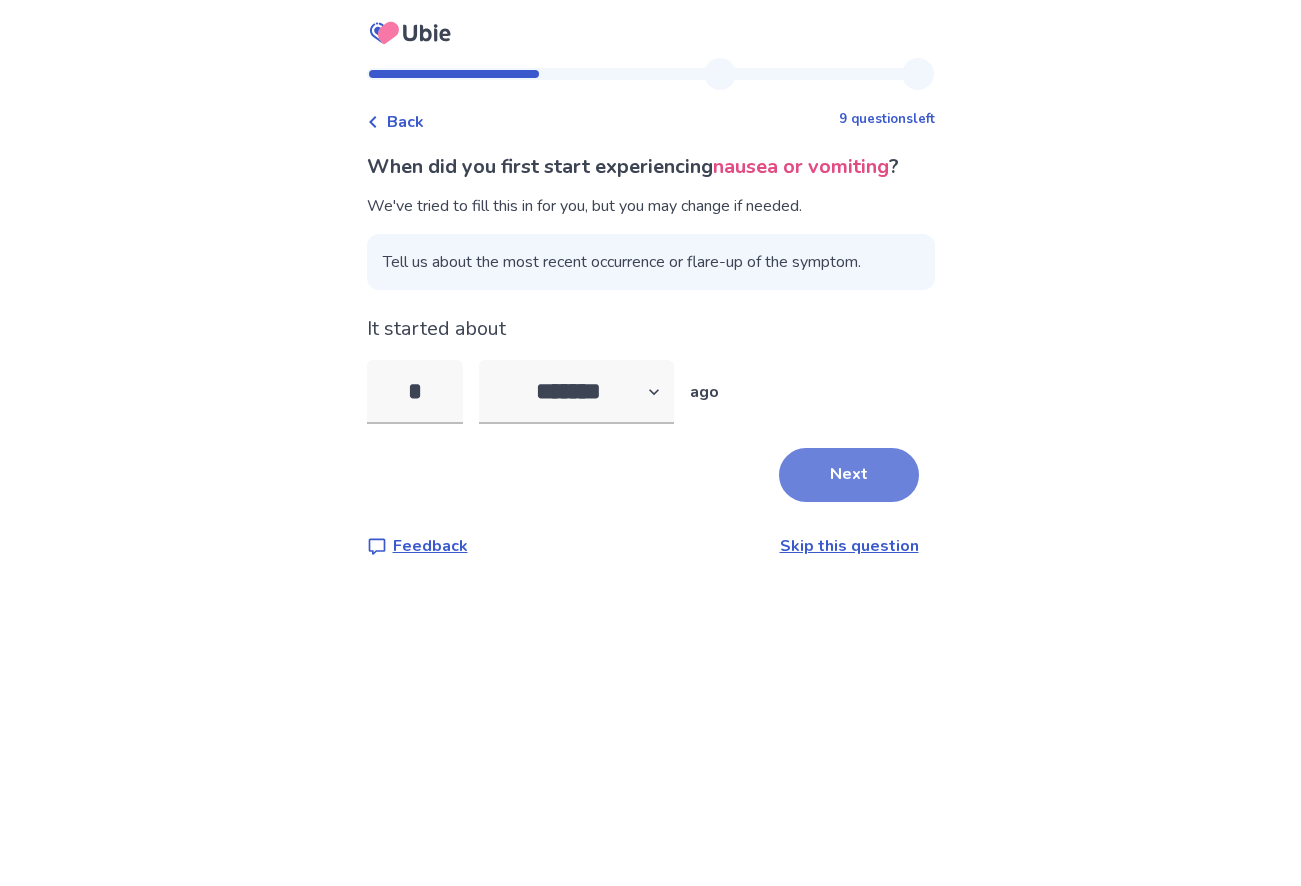 click on "Next" at bounding box center [849, 475] 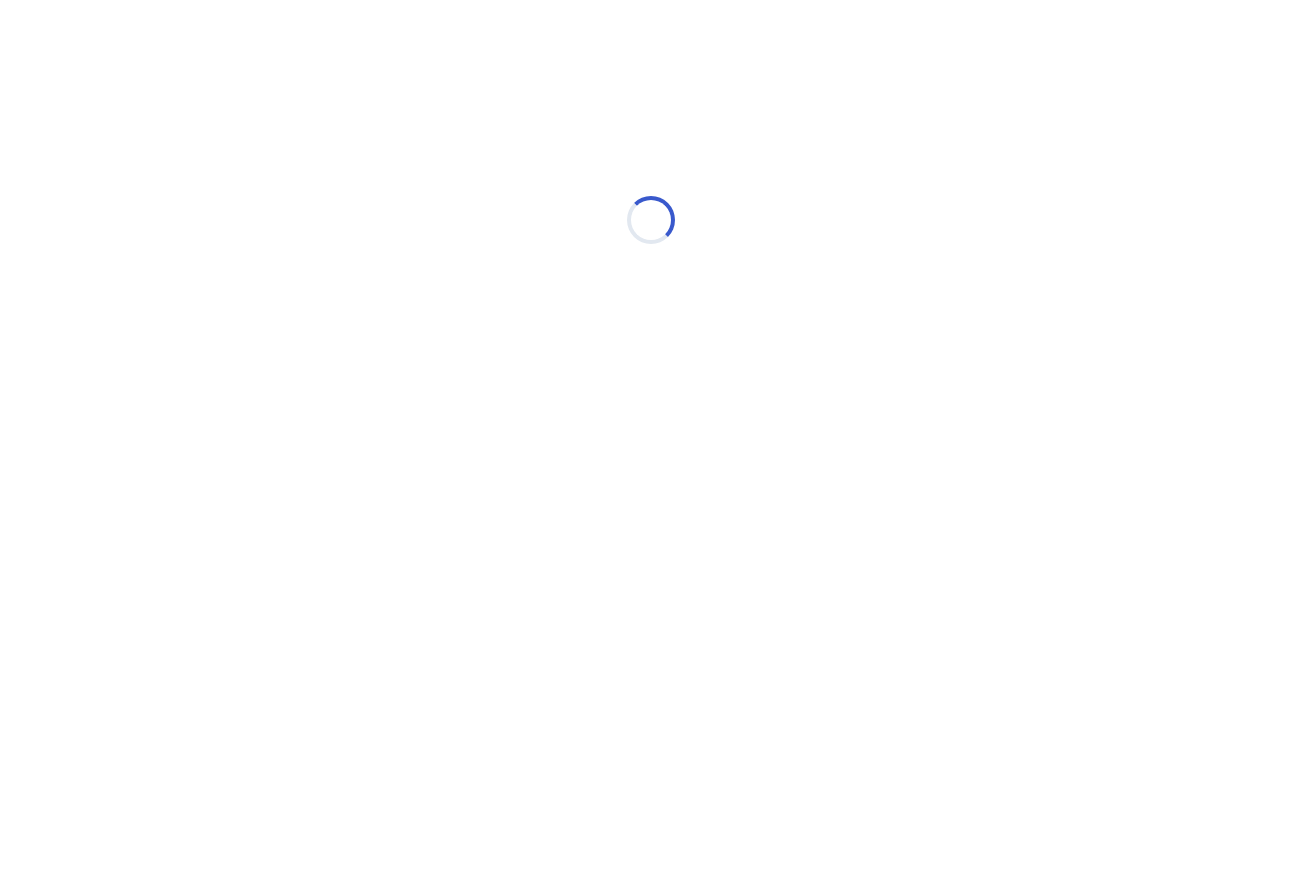 select on "*" 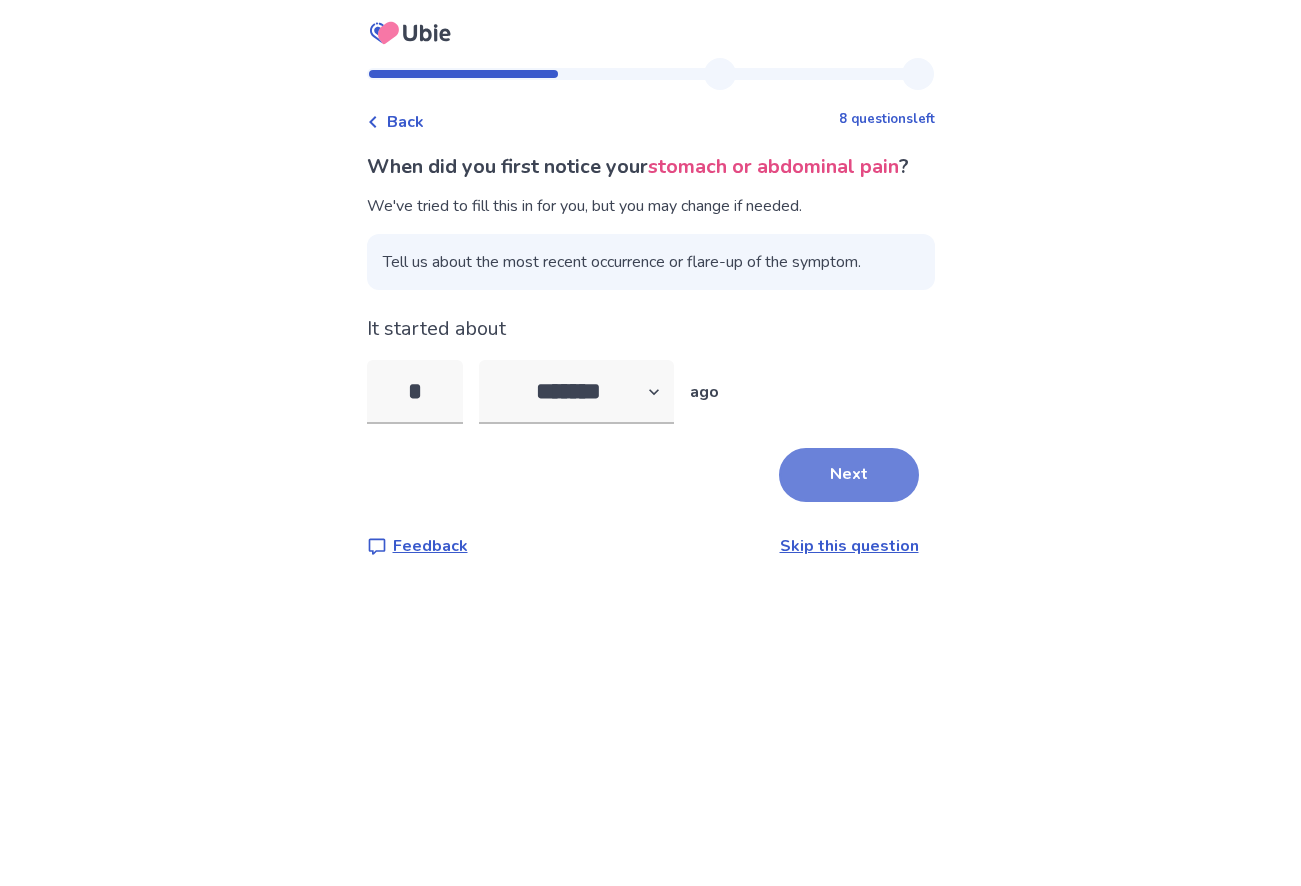 click on "Next" at bounding box center (849, 475) 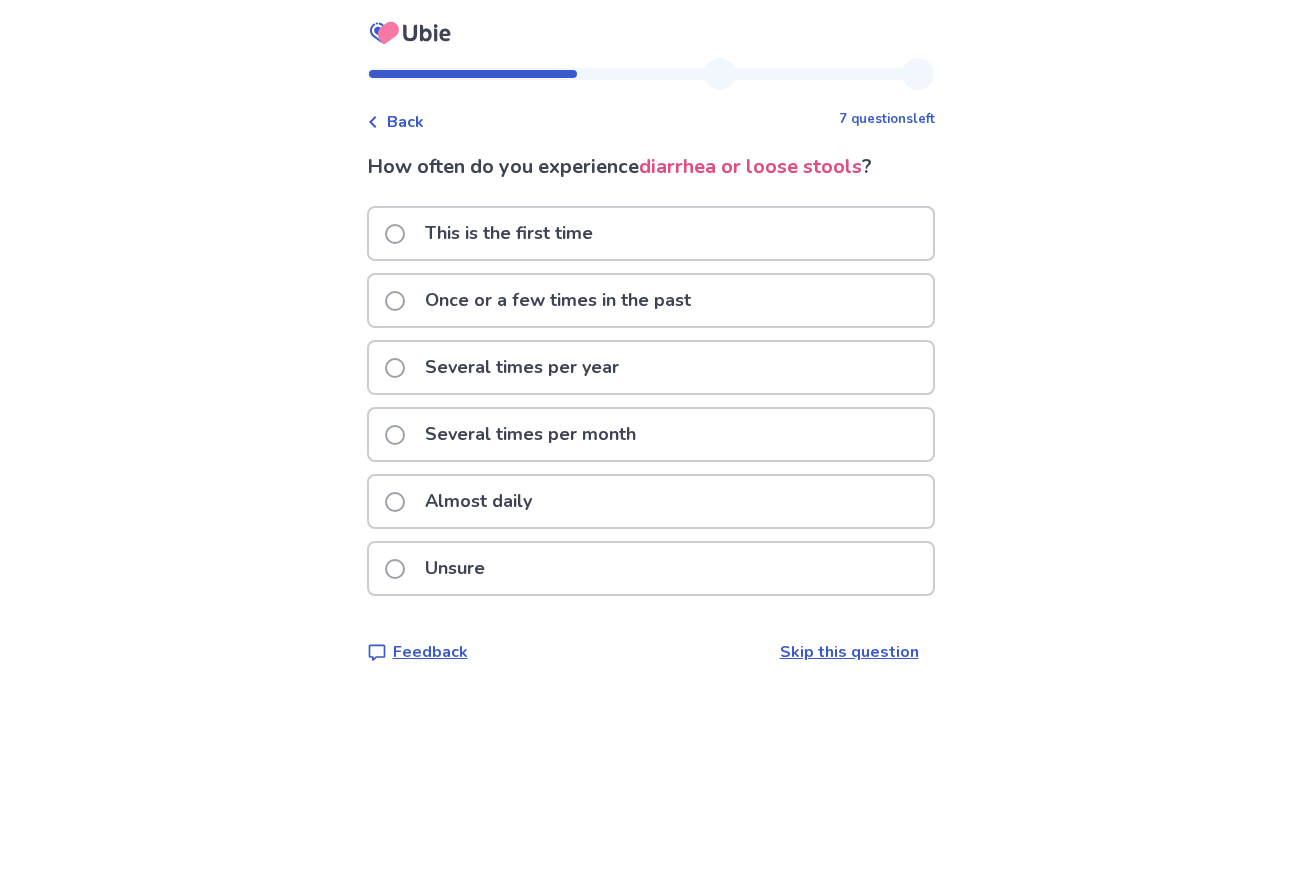 click on "This is the first time" at bounding box center [509, 233] 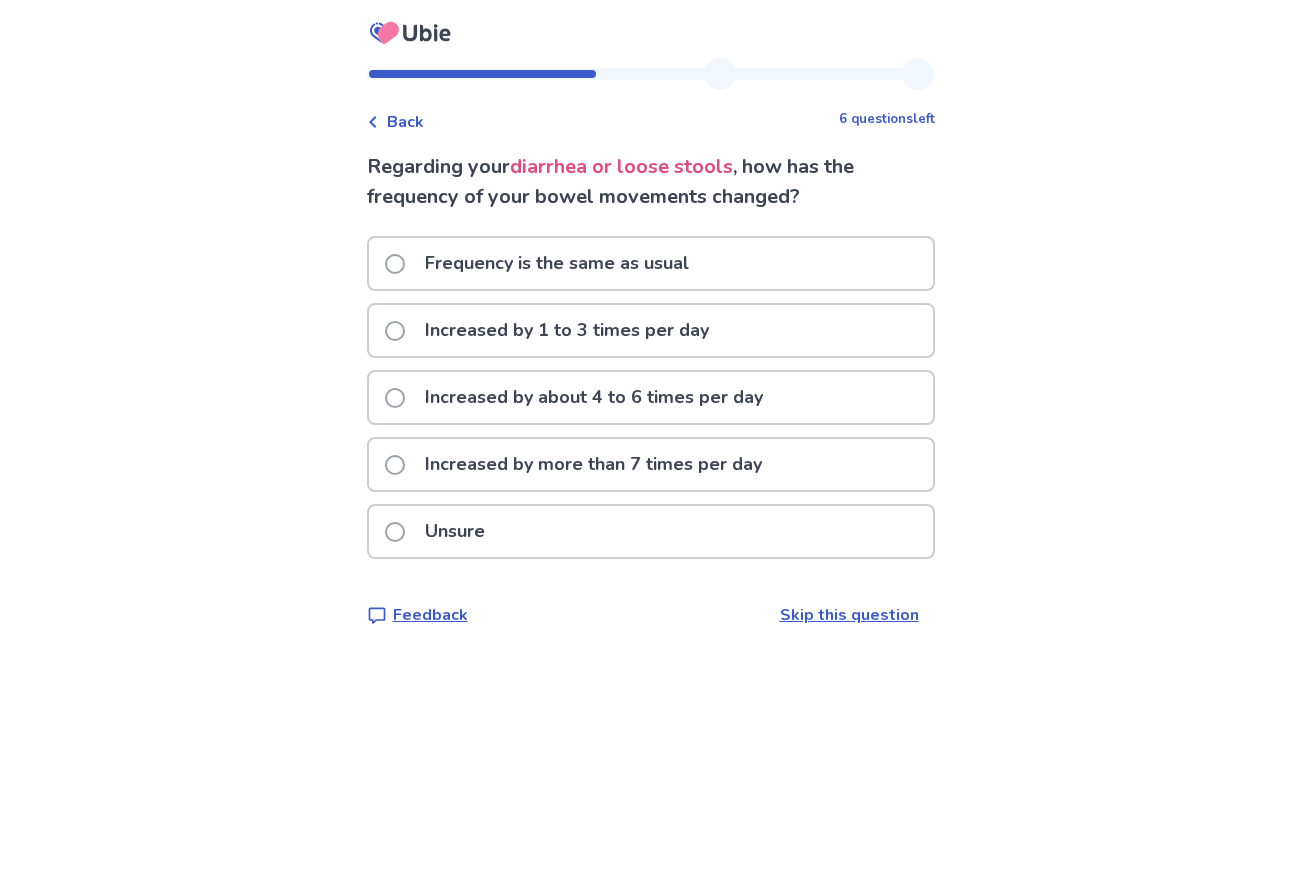 click on "Frequency is the same as usual" at bounding box center [557, 263] 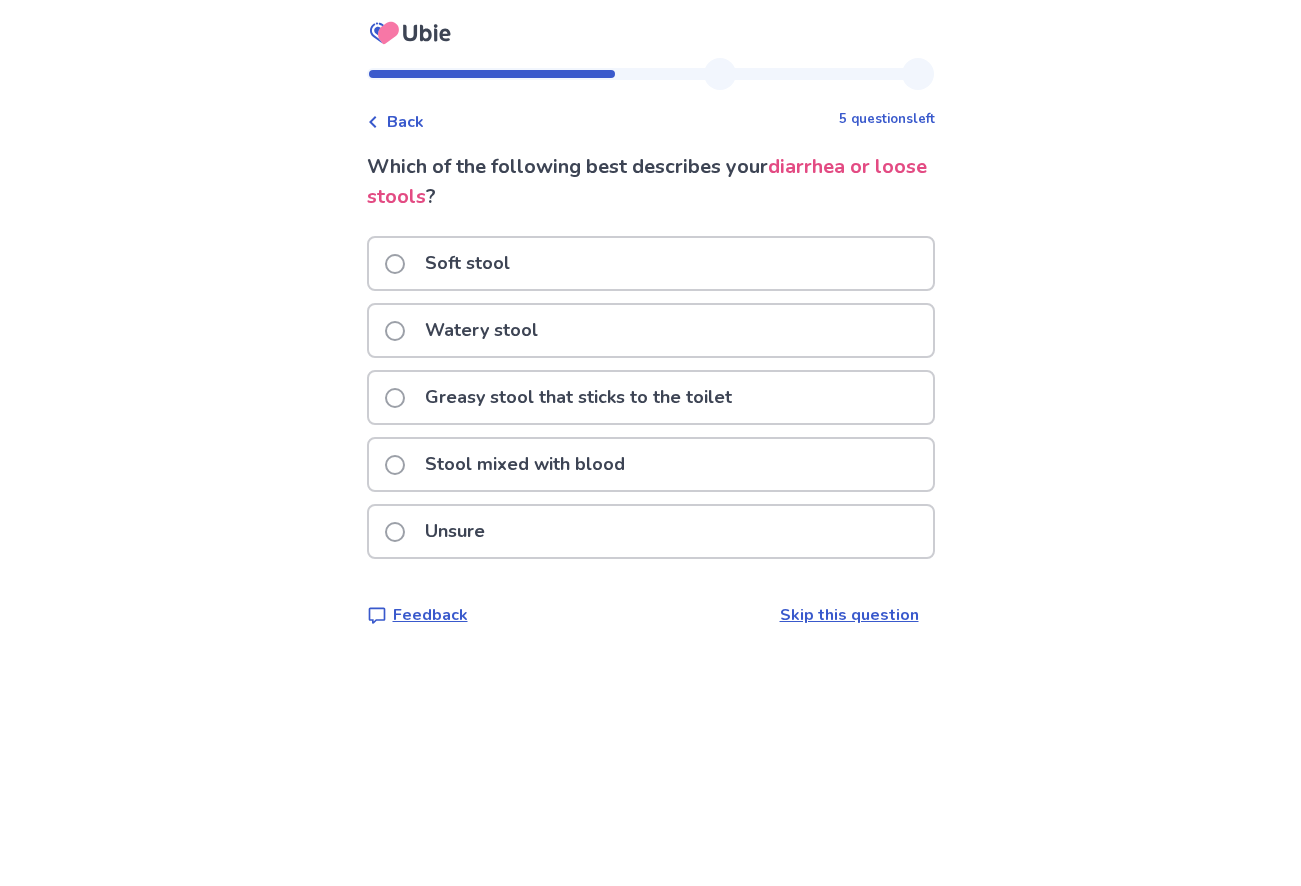 click on "Watery stool" at bounding box center [481, 330] 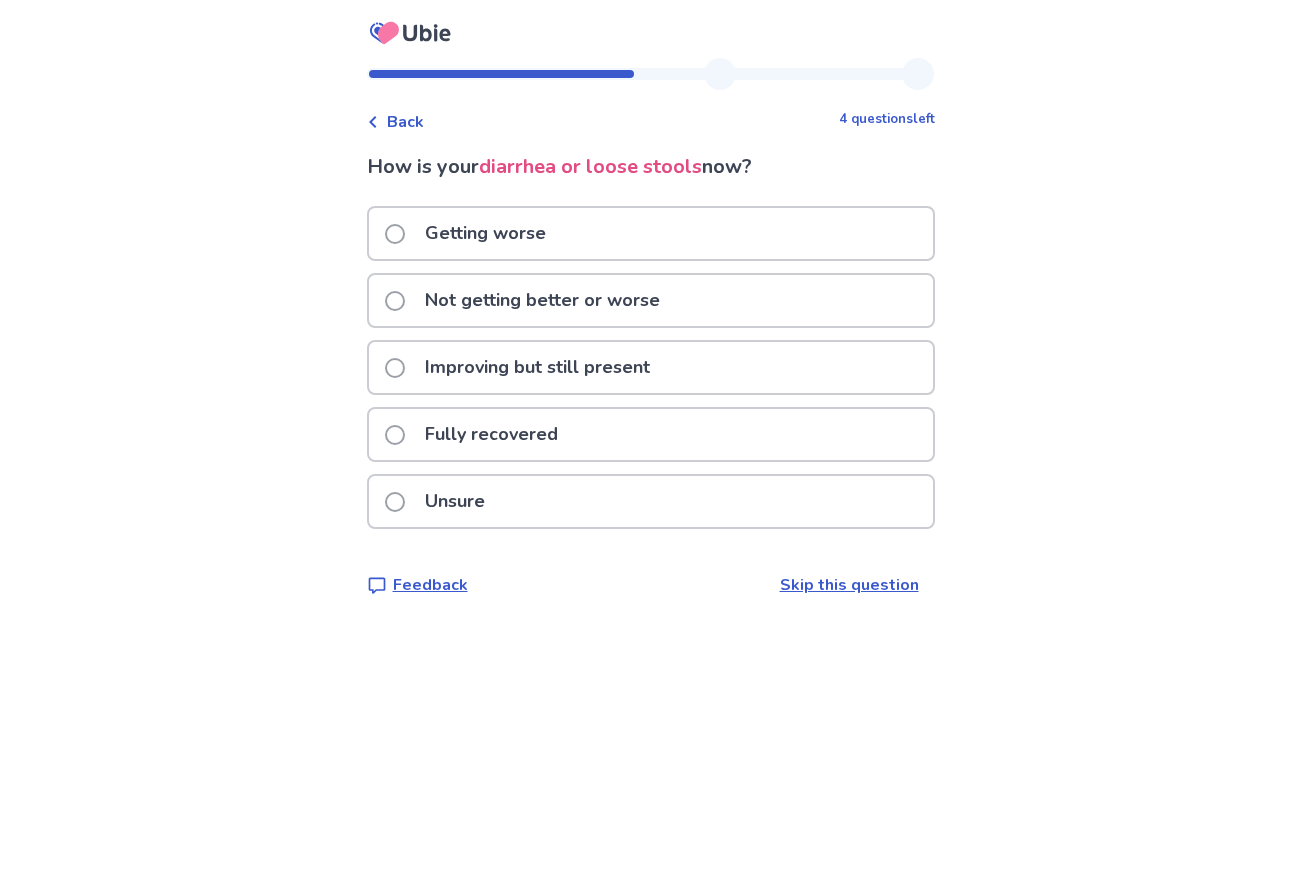 click on "Not getting better or worse" at bounding box center [542, 300] 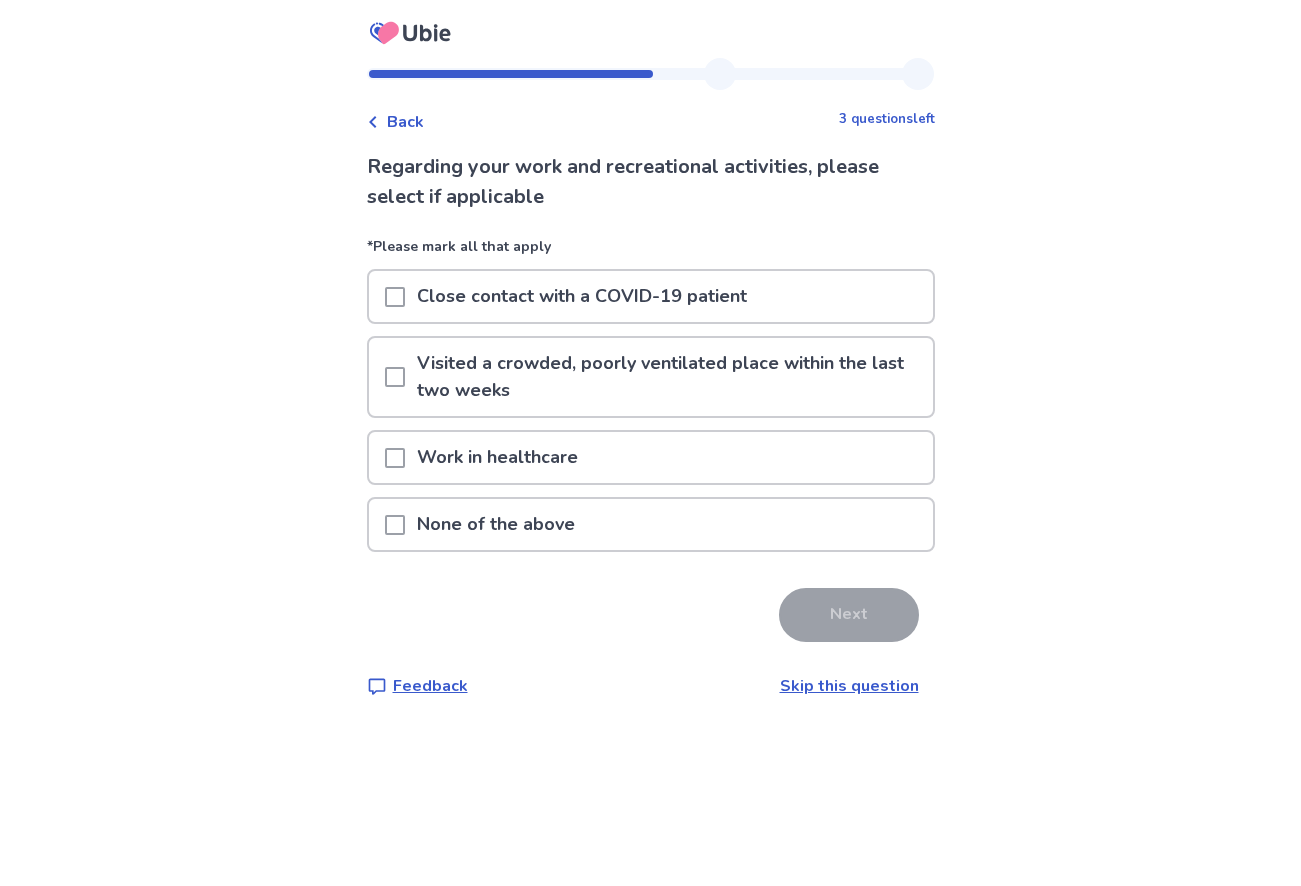 click at bounding box center [395, 377] 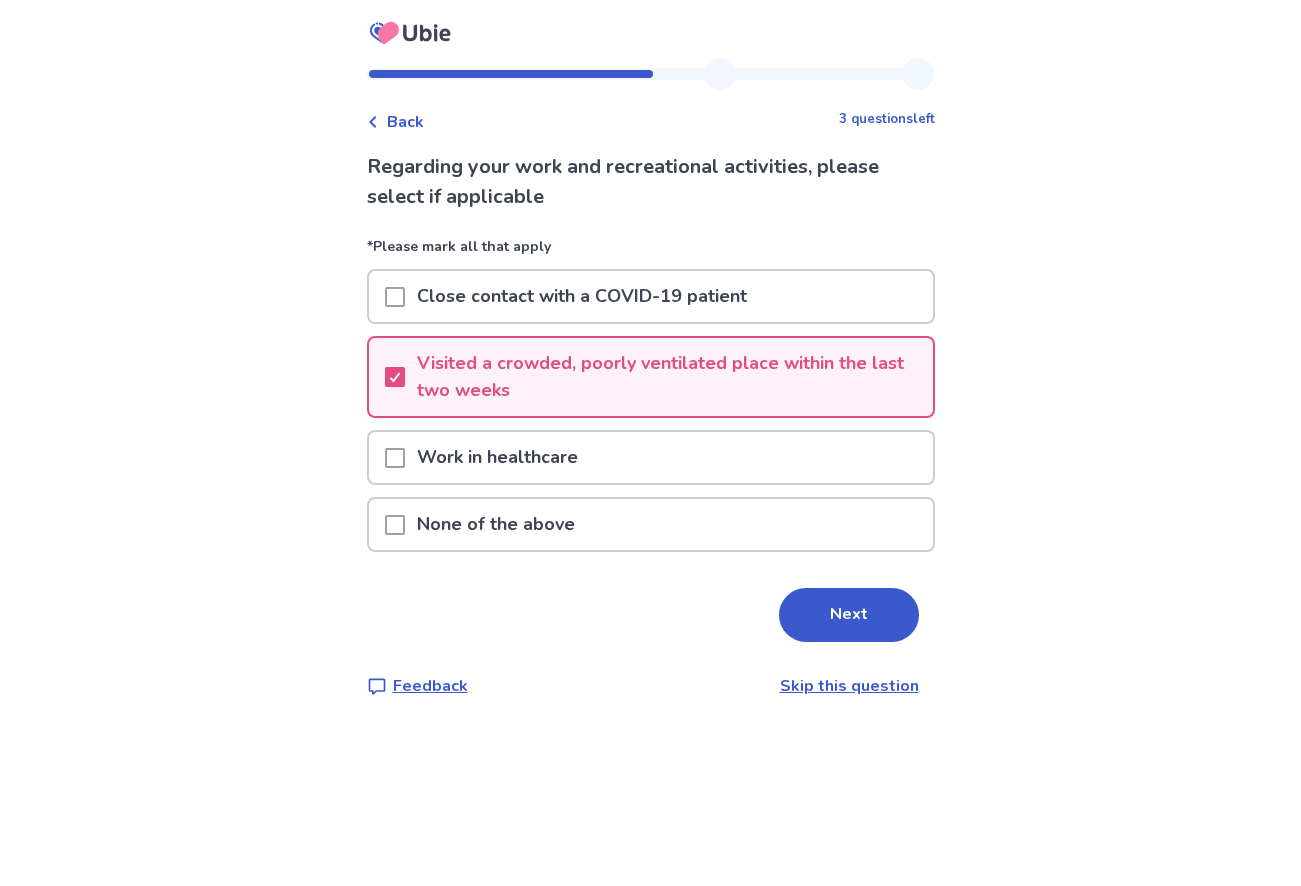click at bounding box center (395, 458) 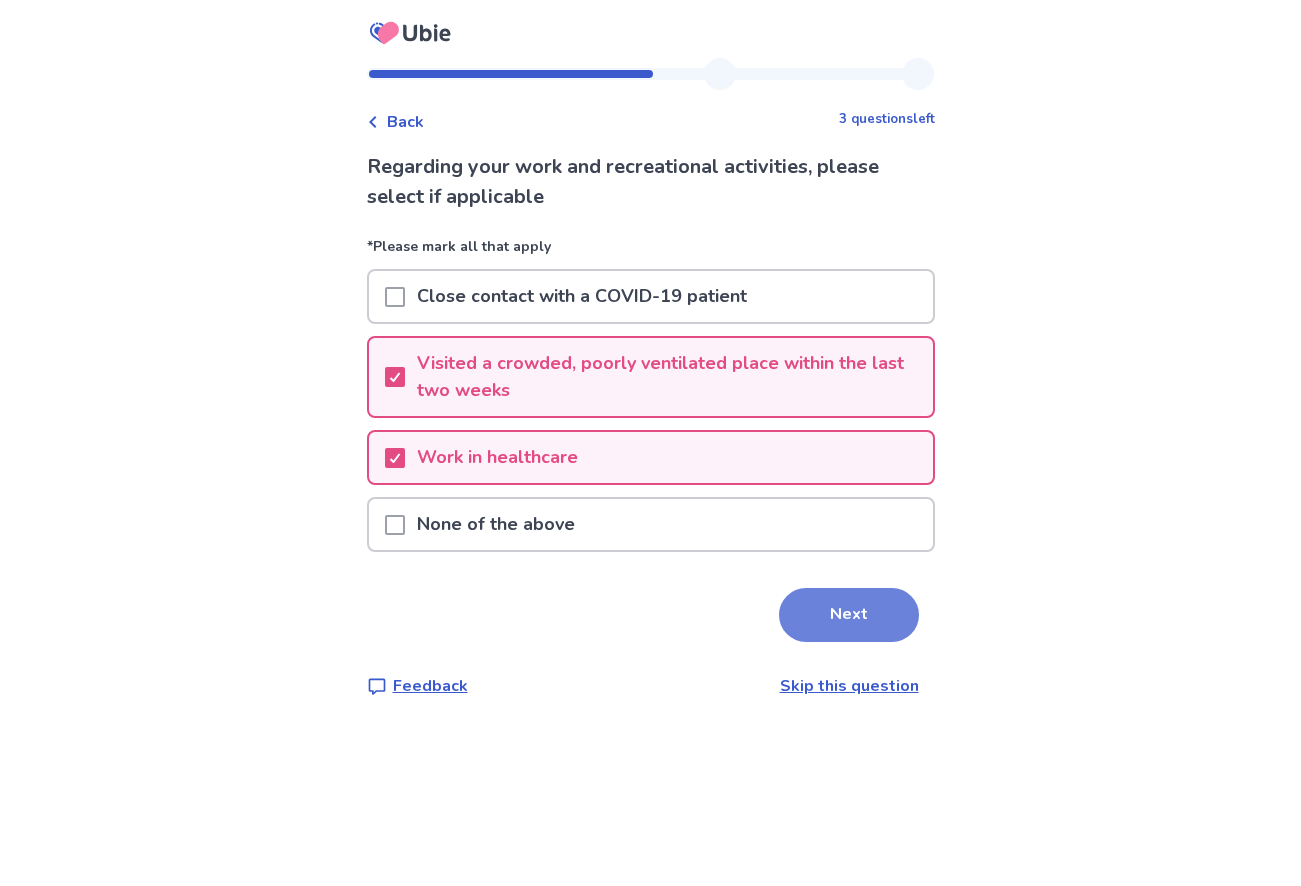 click on "Next" at bounding box center (849, 615) 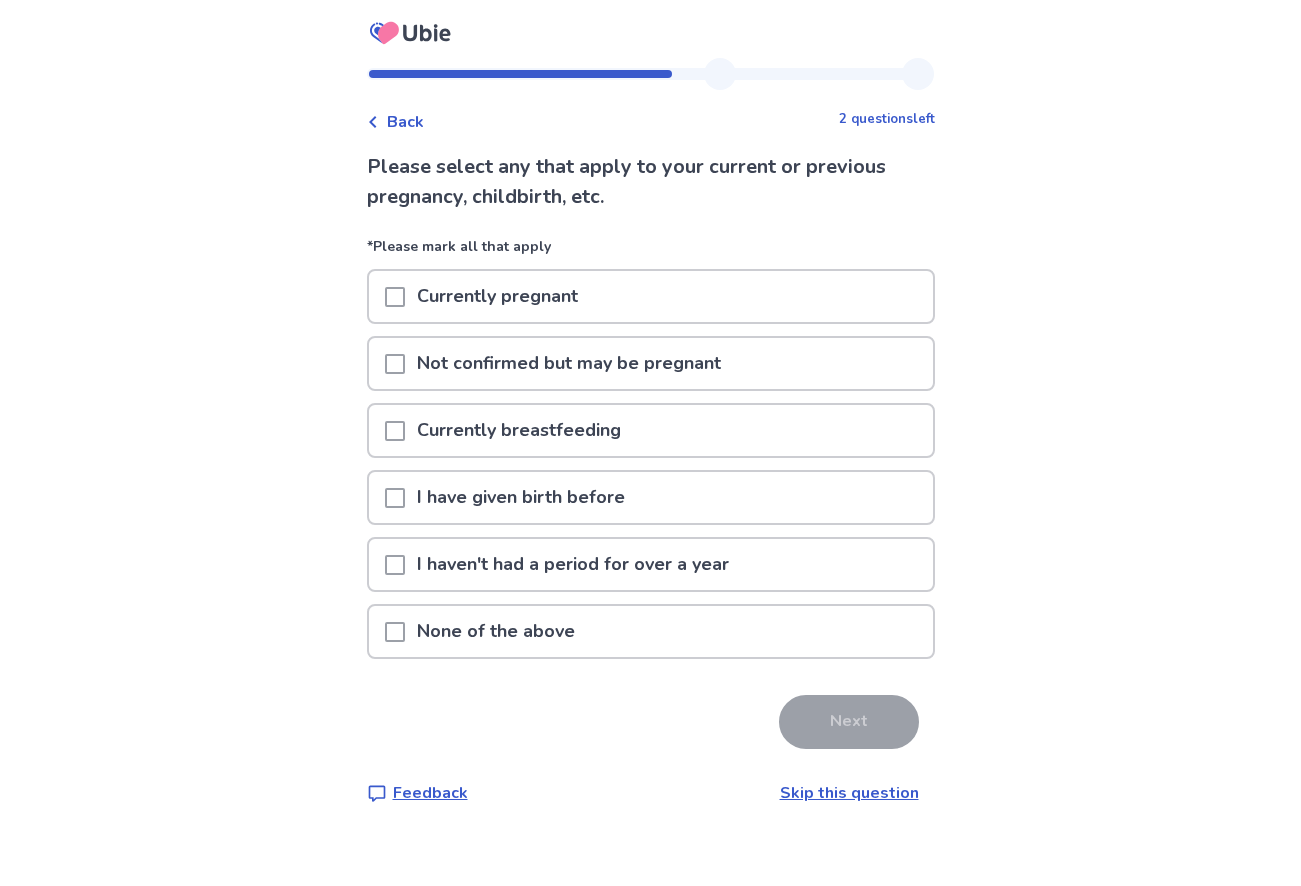 click at bounding box center (395, 632) 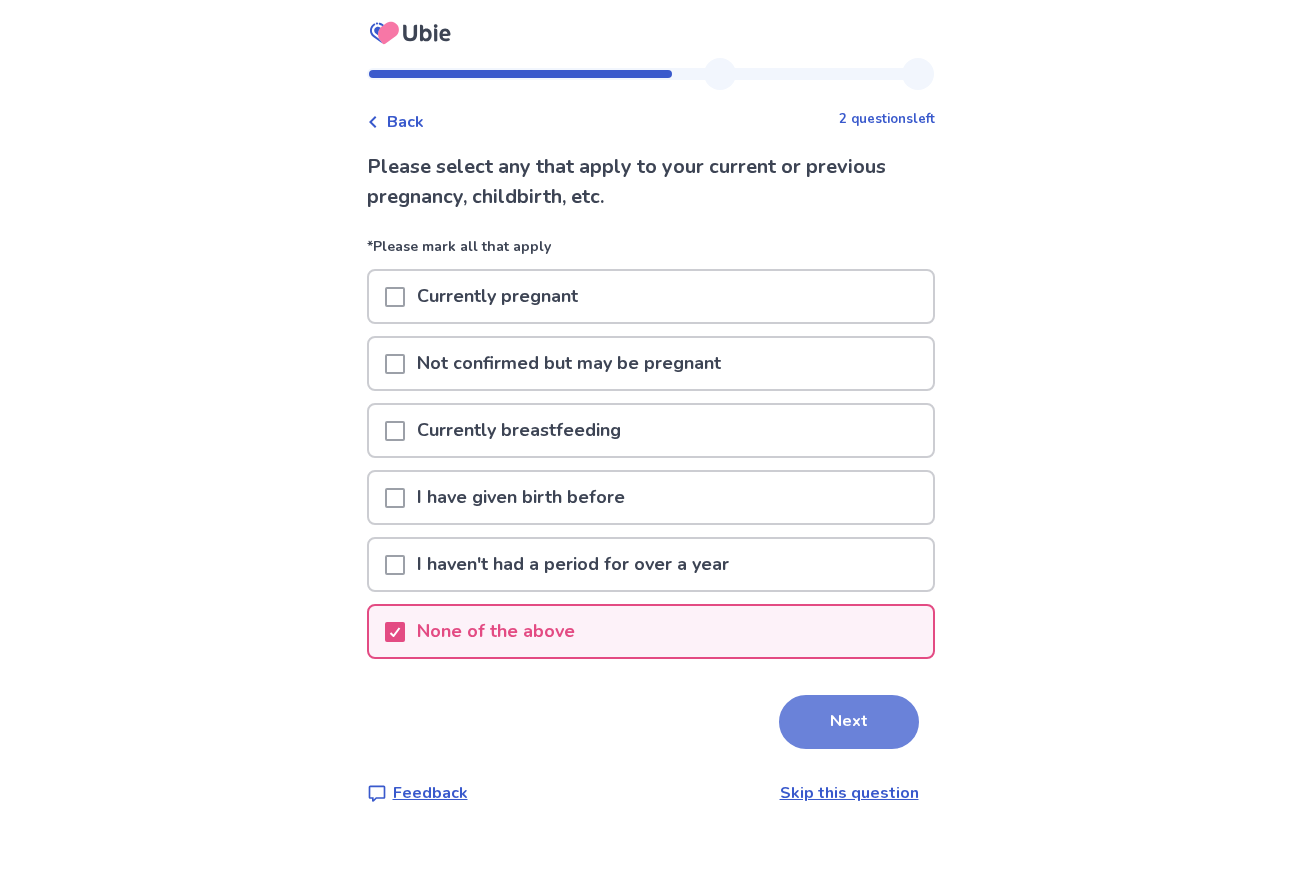 click on "Next" at bounding box center [849, 722] 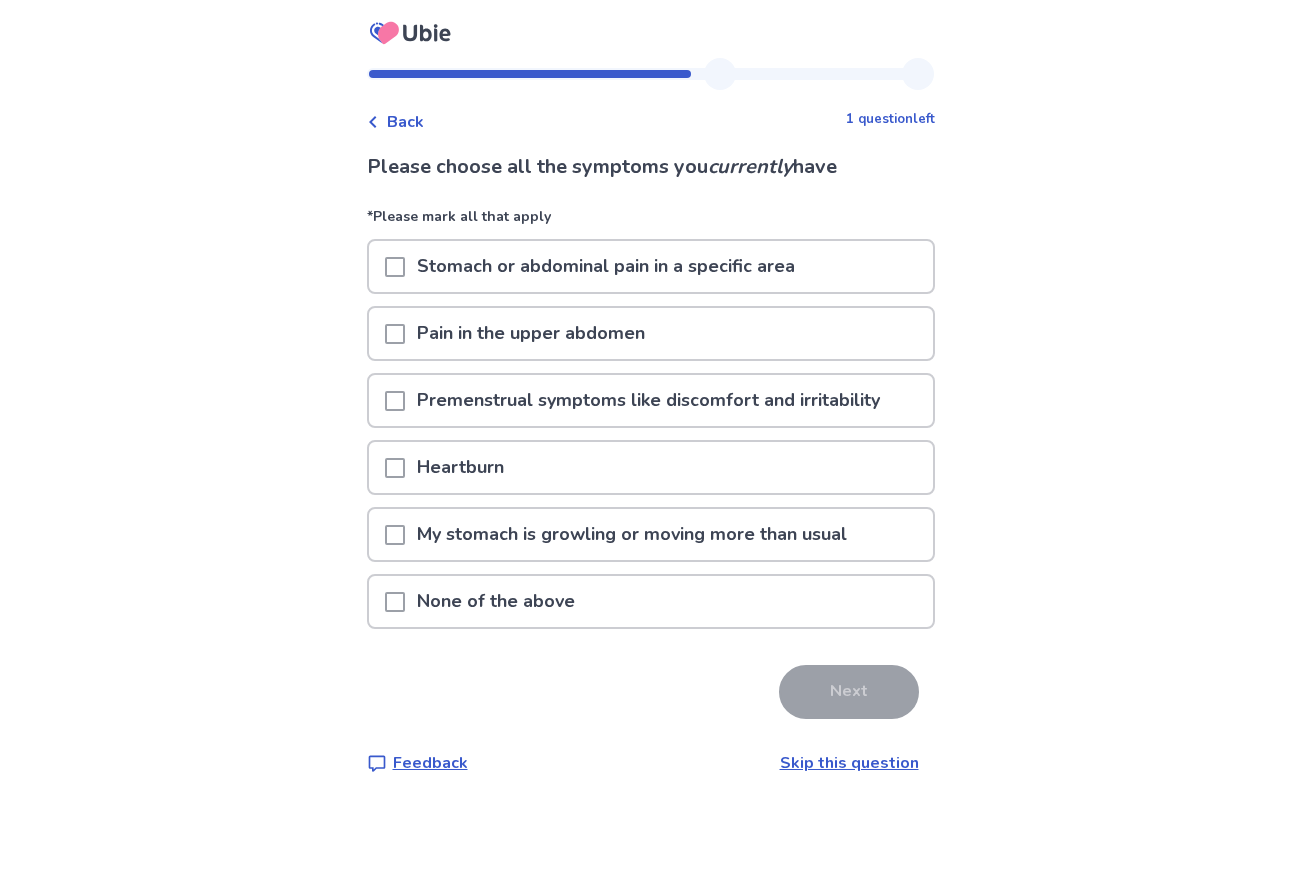 click at bounding box center [395, 601] 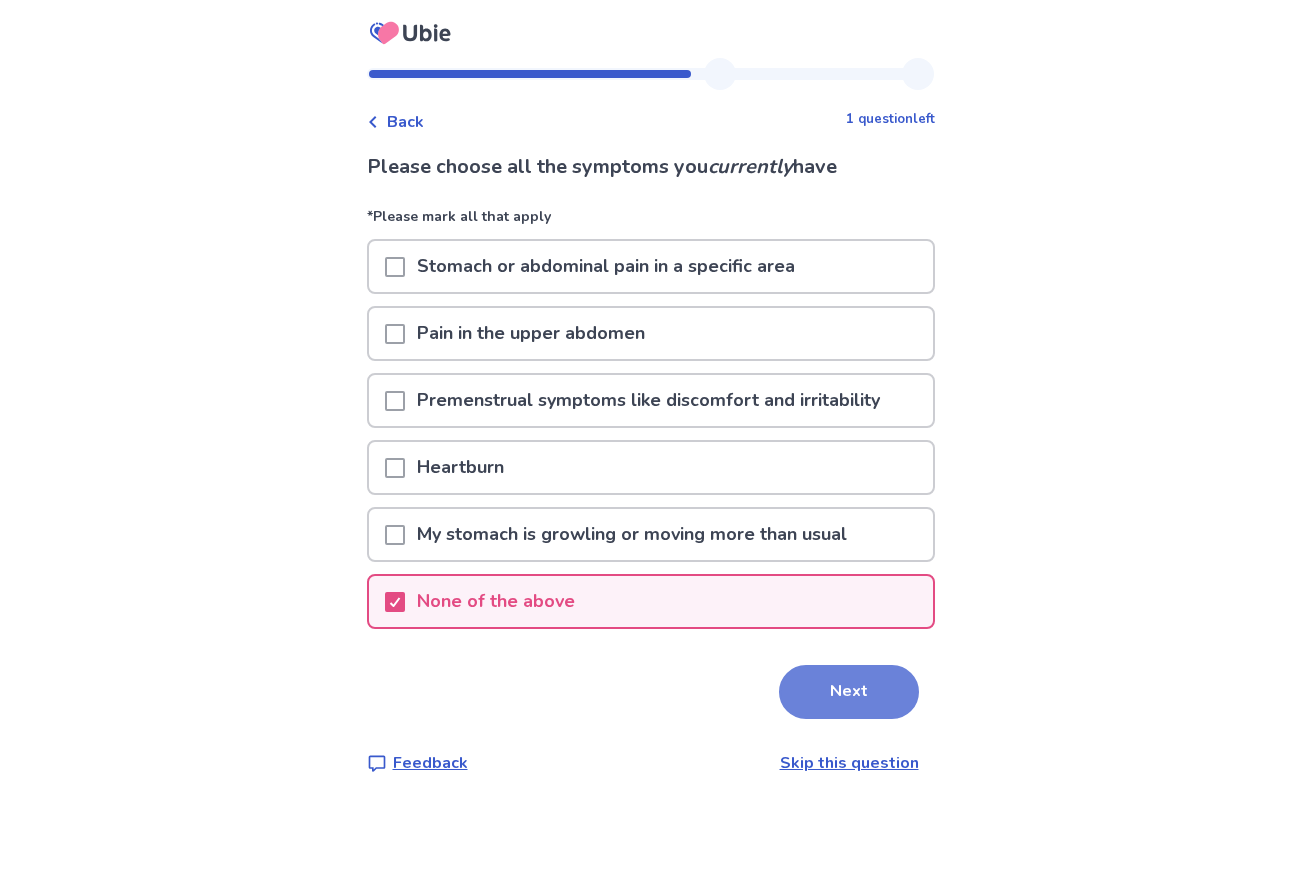 click on "Next" at bounding box center (849, 692) 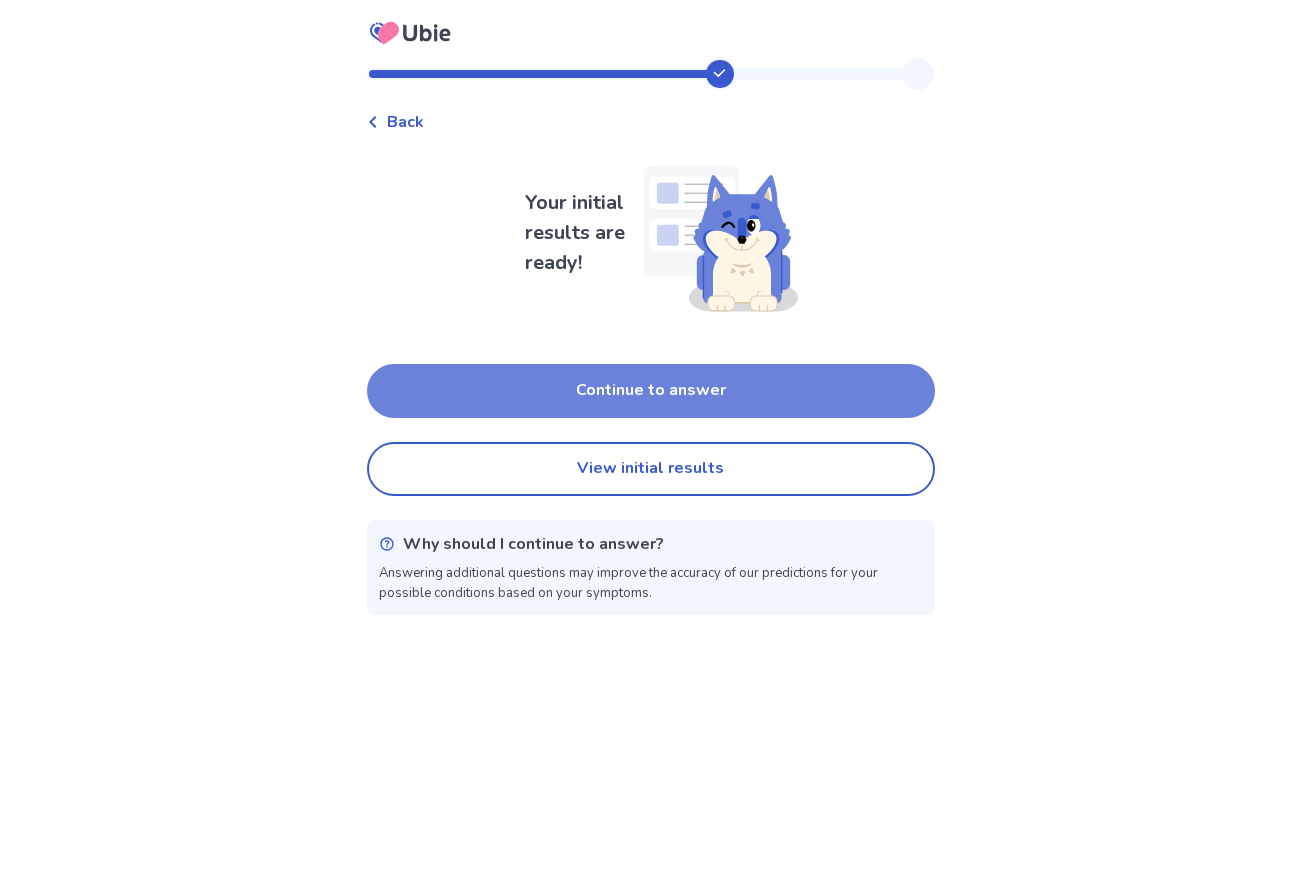 click on "Continue to answer" at bounding box center [651, 391] 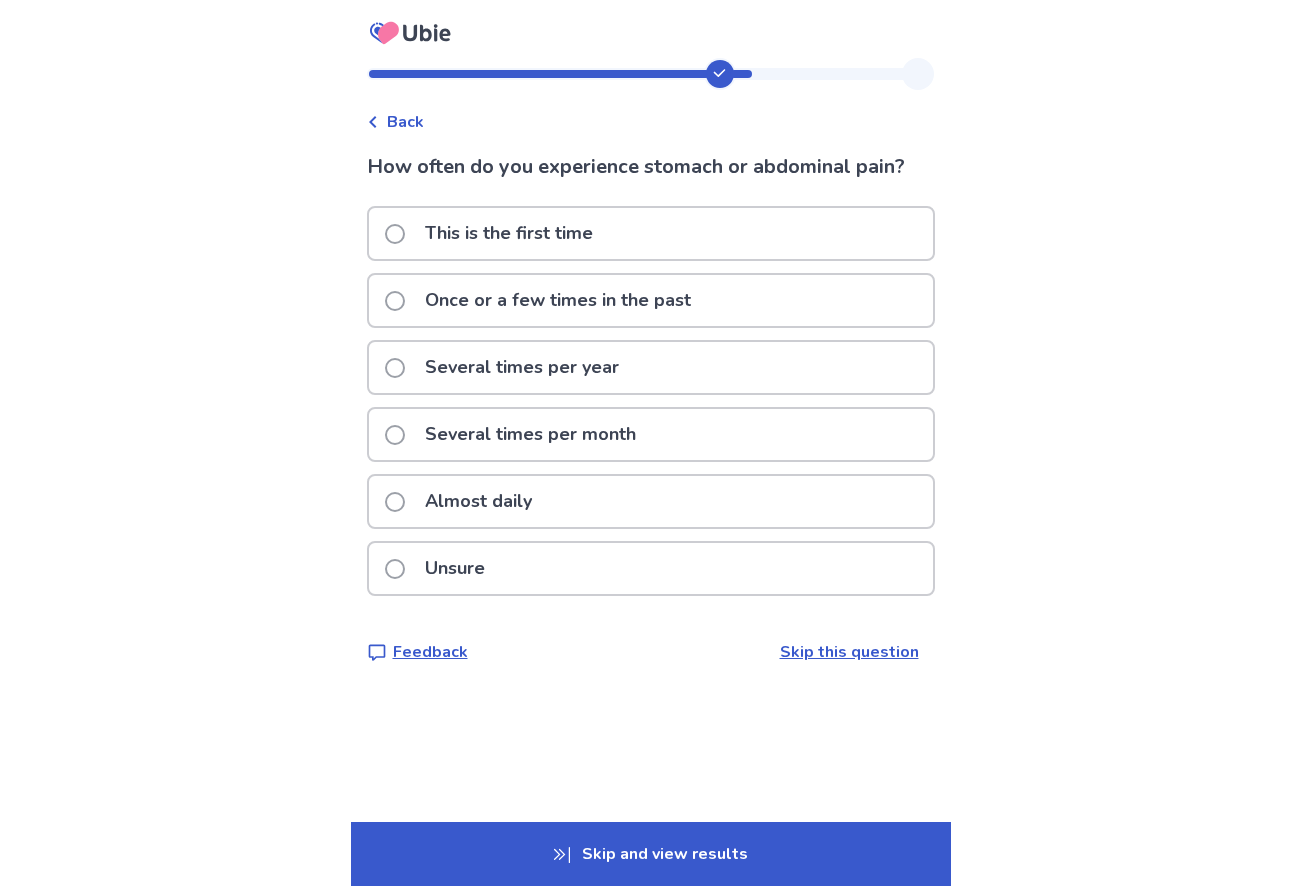 click on "Several times per month" at bounding box center (530, 434) 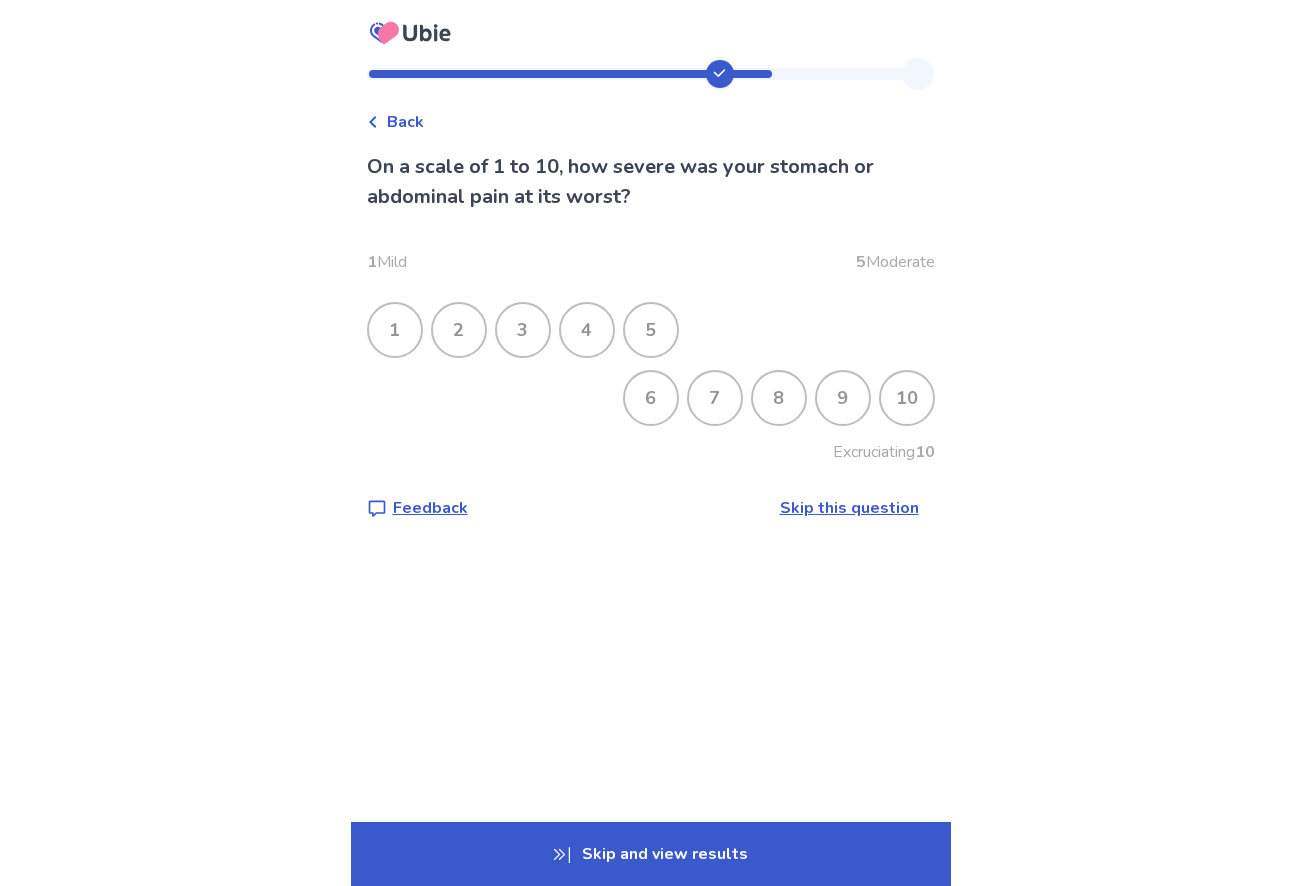 click on "1  Mild 5  Moderate 1 2 3 4 5 6 7 8 9 10 Excruciating  10" at bounding box center (651, 350) 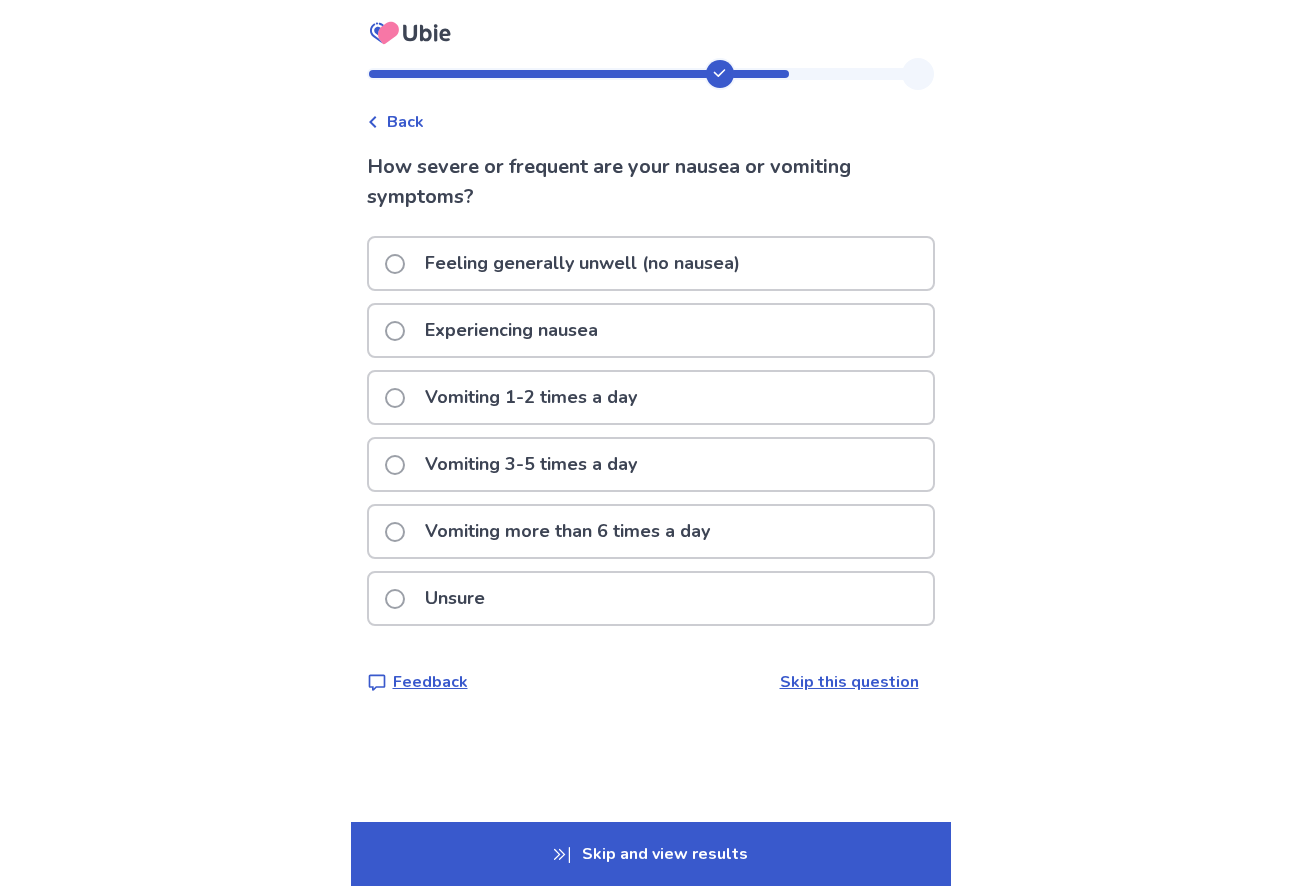 click on "Back" at bounding box center [395, 122] 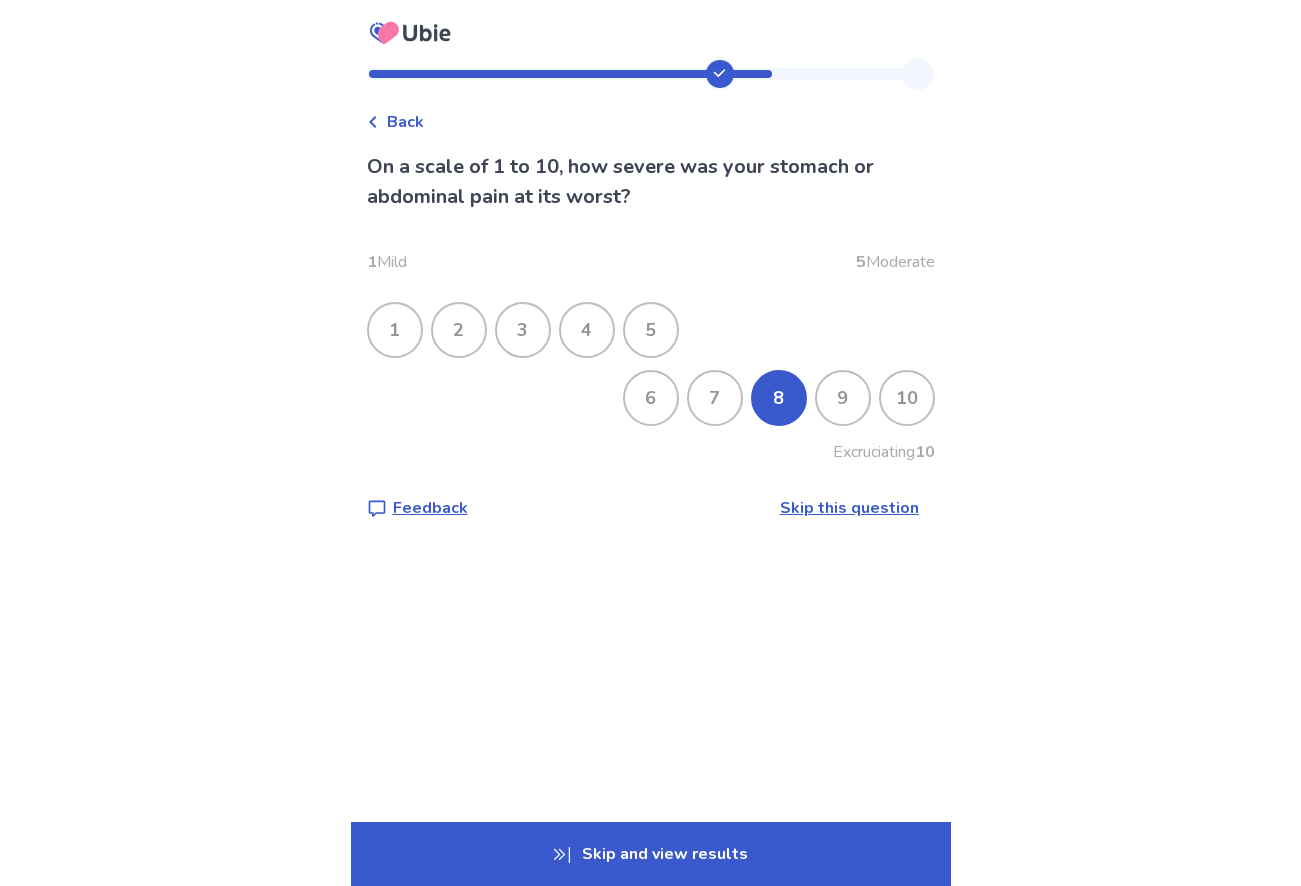 click on "5" at bounding box center (651, 330) 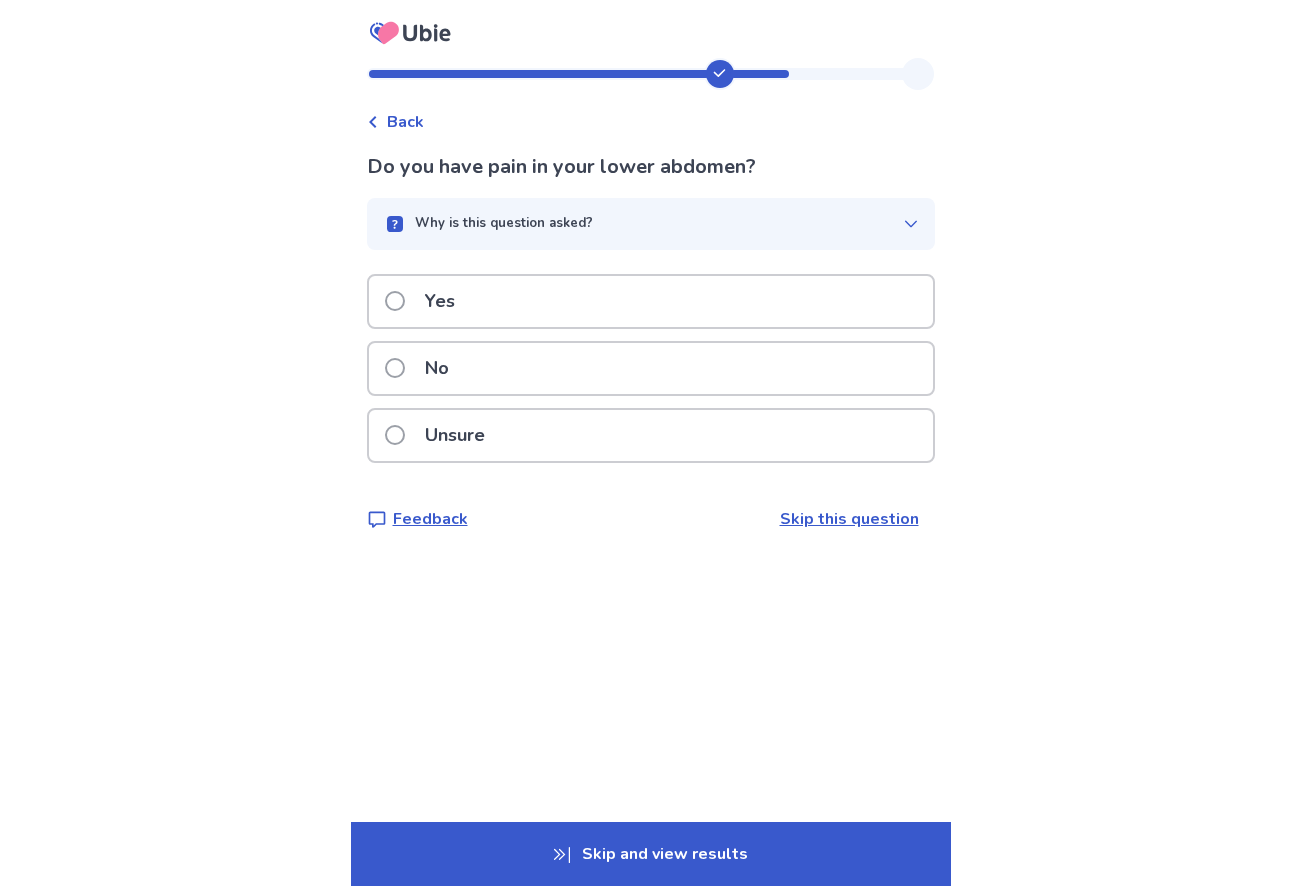 click on "Back" at bounding box center [405, 122] 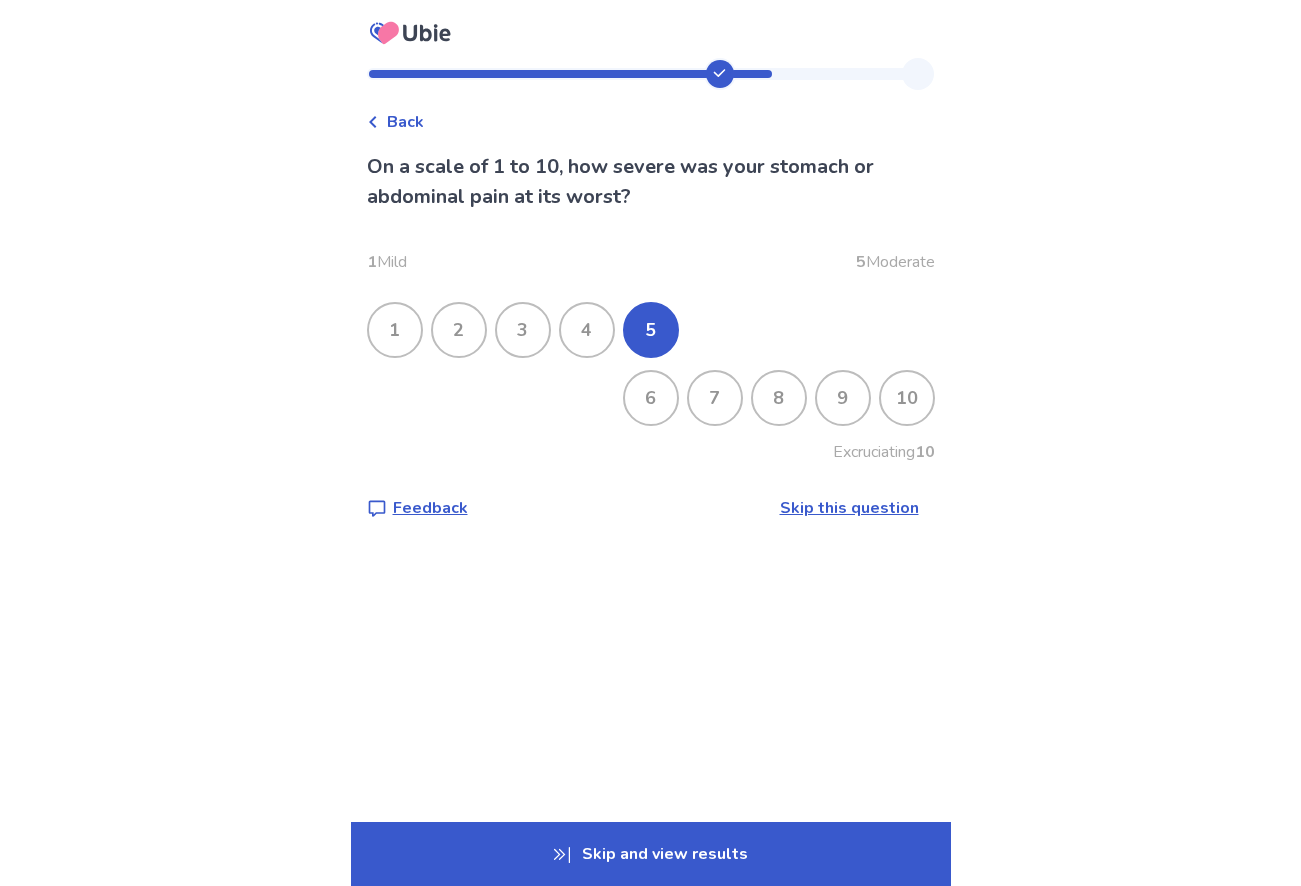 click on "5" at bounding box center (651, 330) 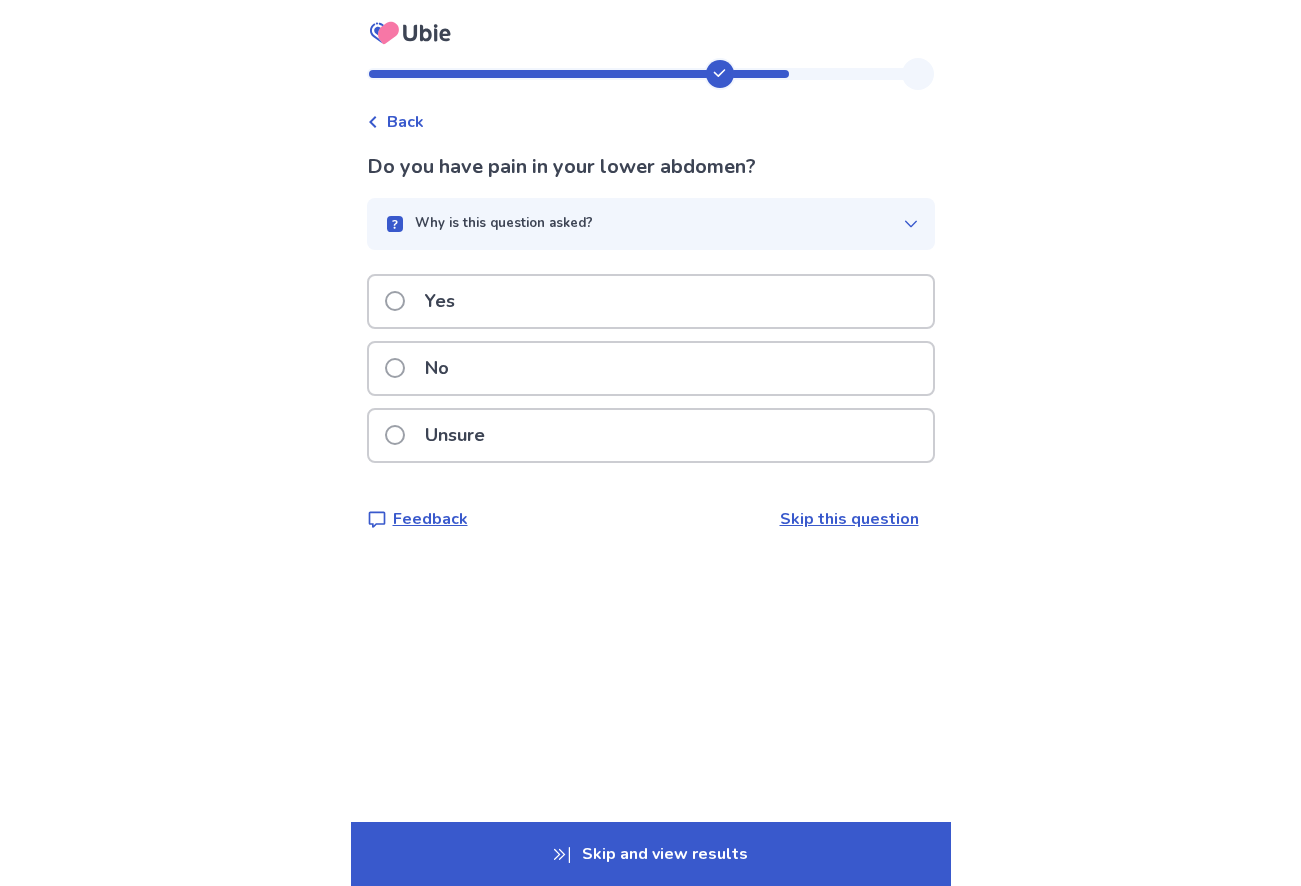 click on "No" at bounding box center (651, 368) 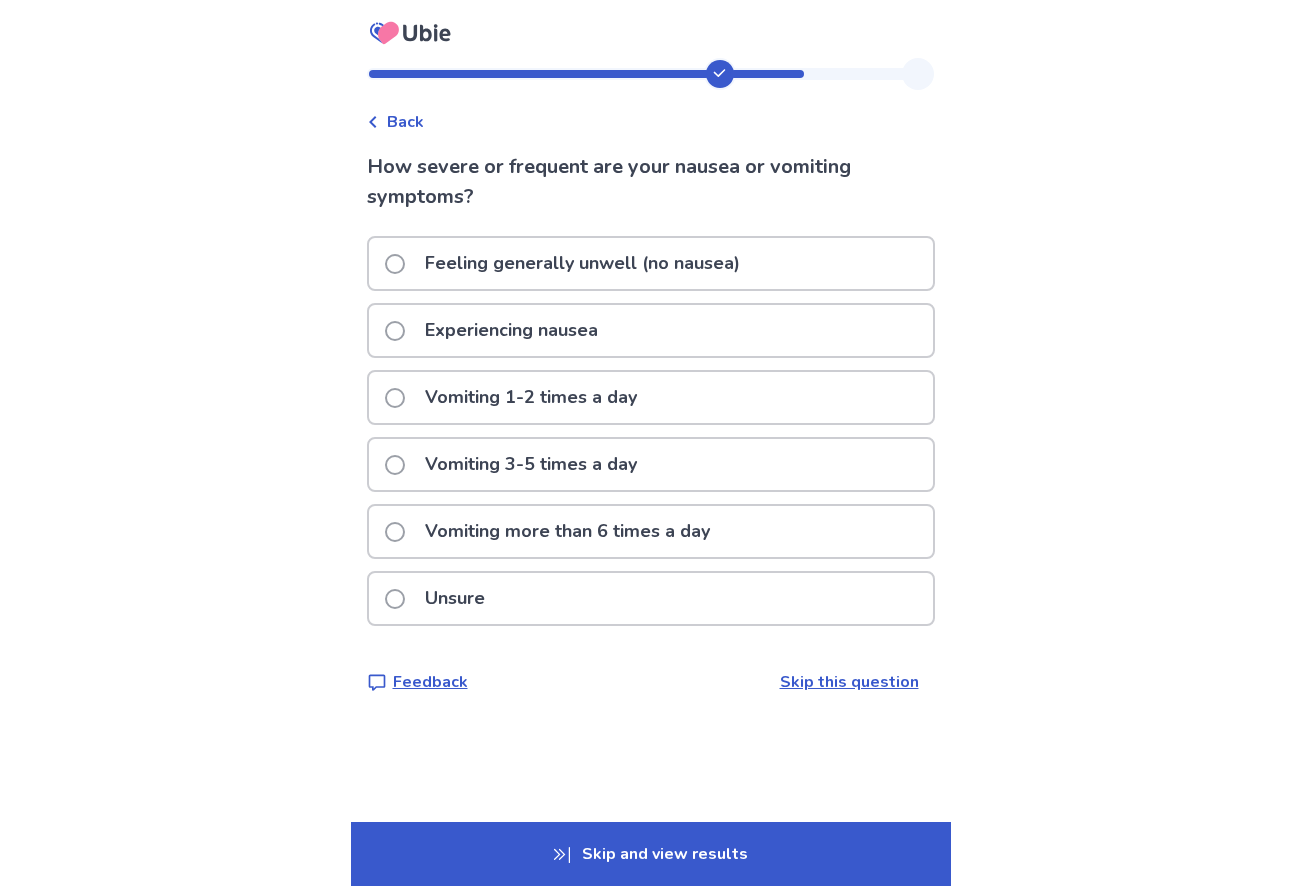 click on "Feeling generally unwell (no nausea)" at bounding box center (582, 263) 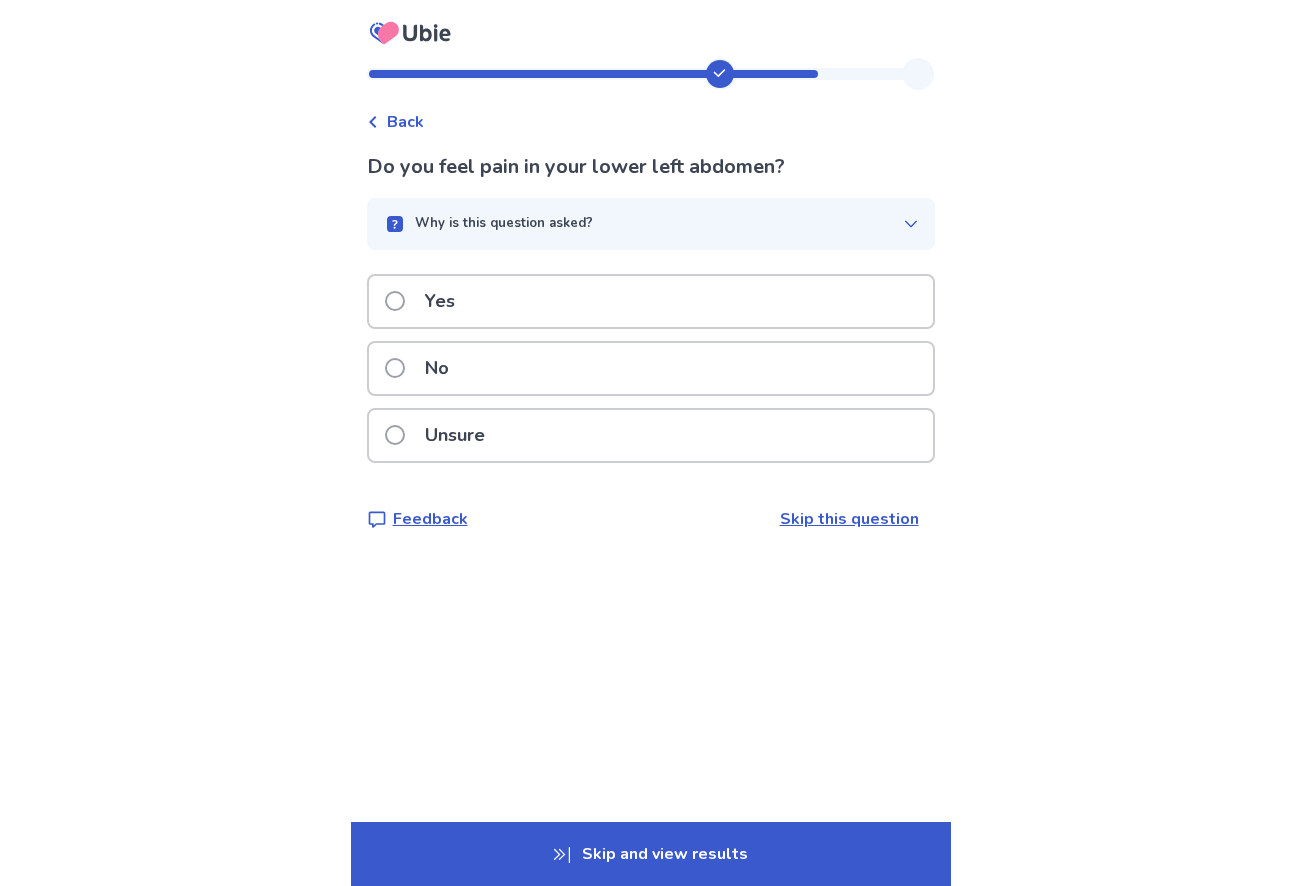 click on "No" at bounding box center (651, 368) 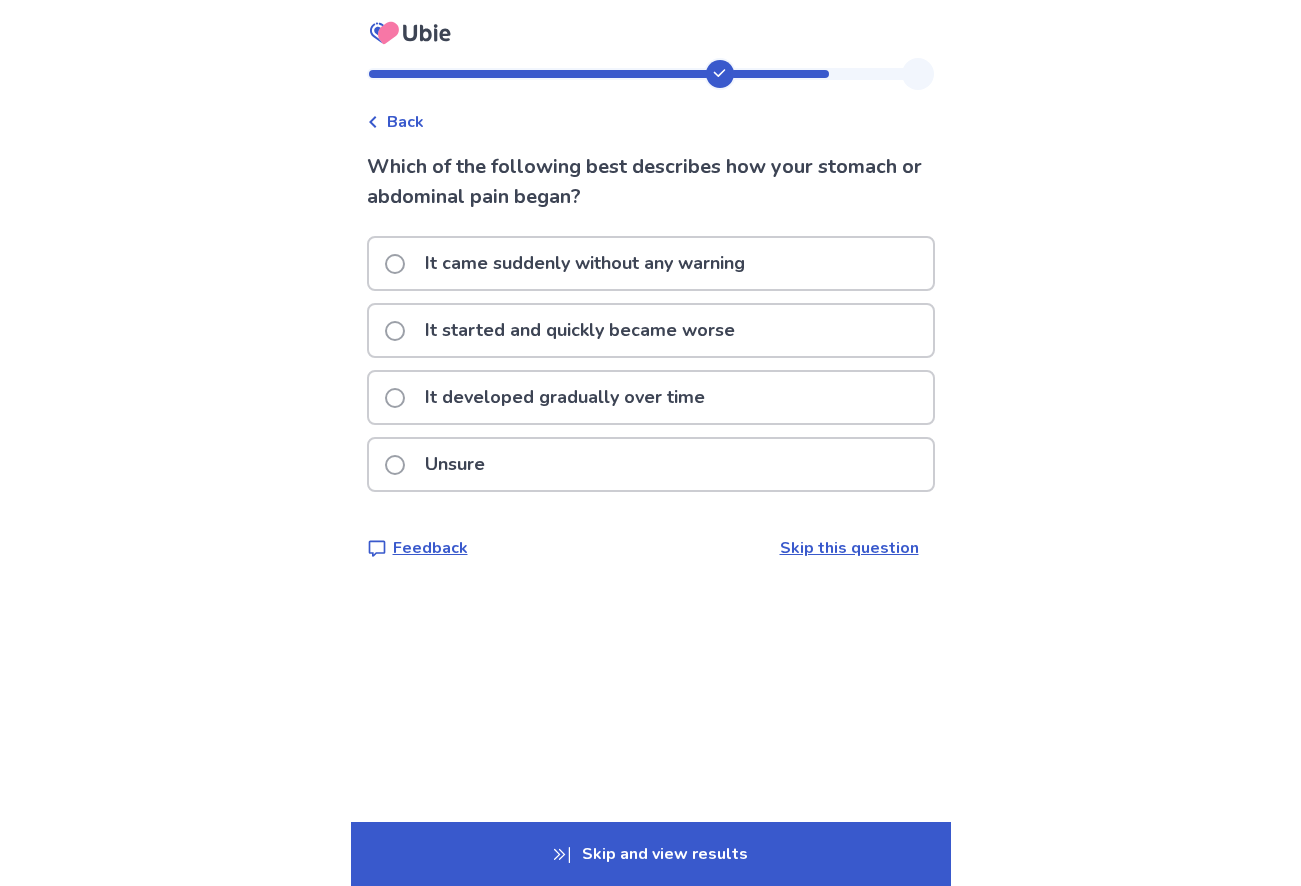 click on "It developed gradually over time" at bounding box center [565, 397] 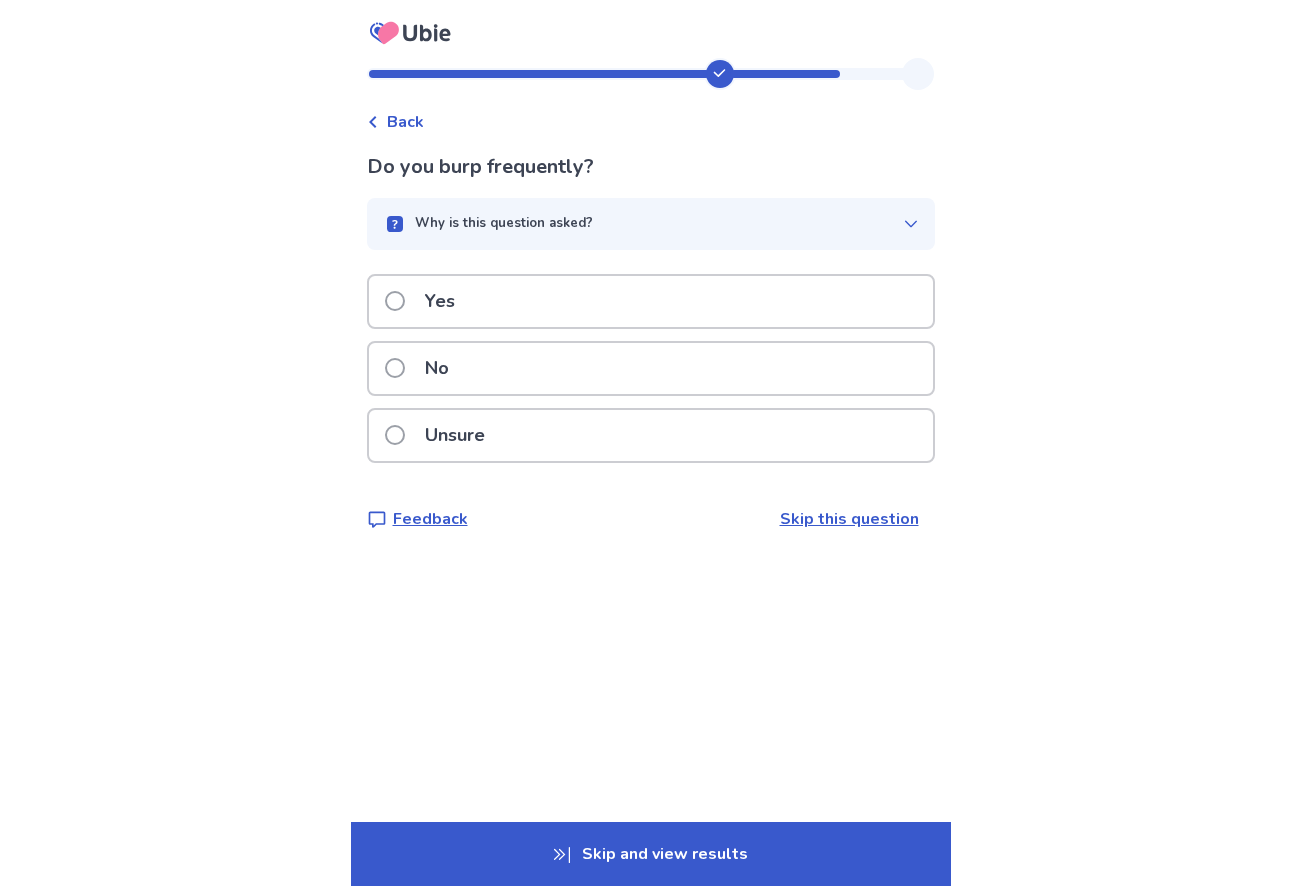 click on "Yes" at bounding box center (651, 301) 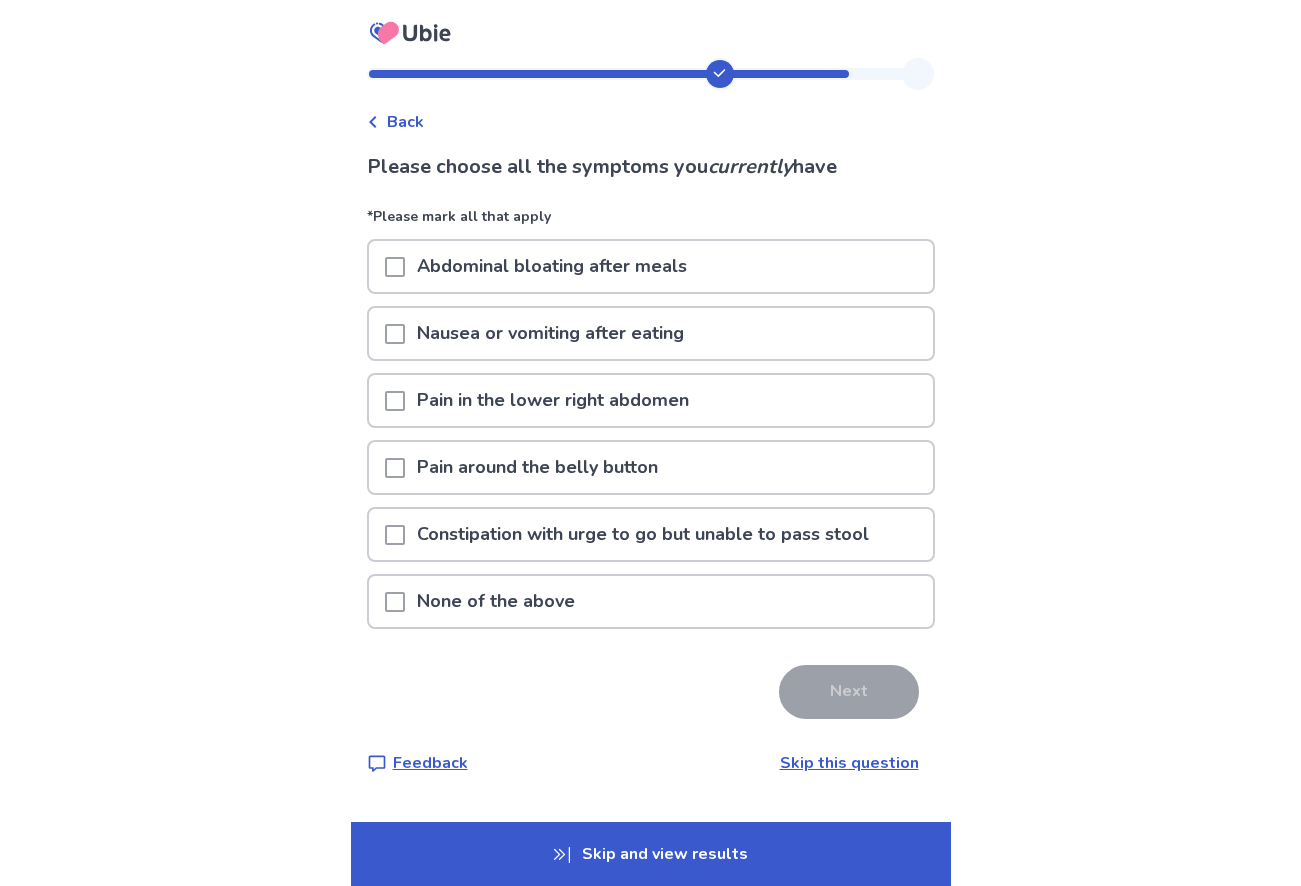 click at bounding box center (395, 535) 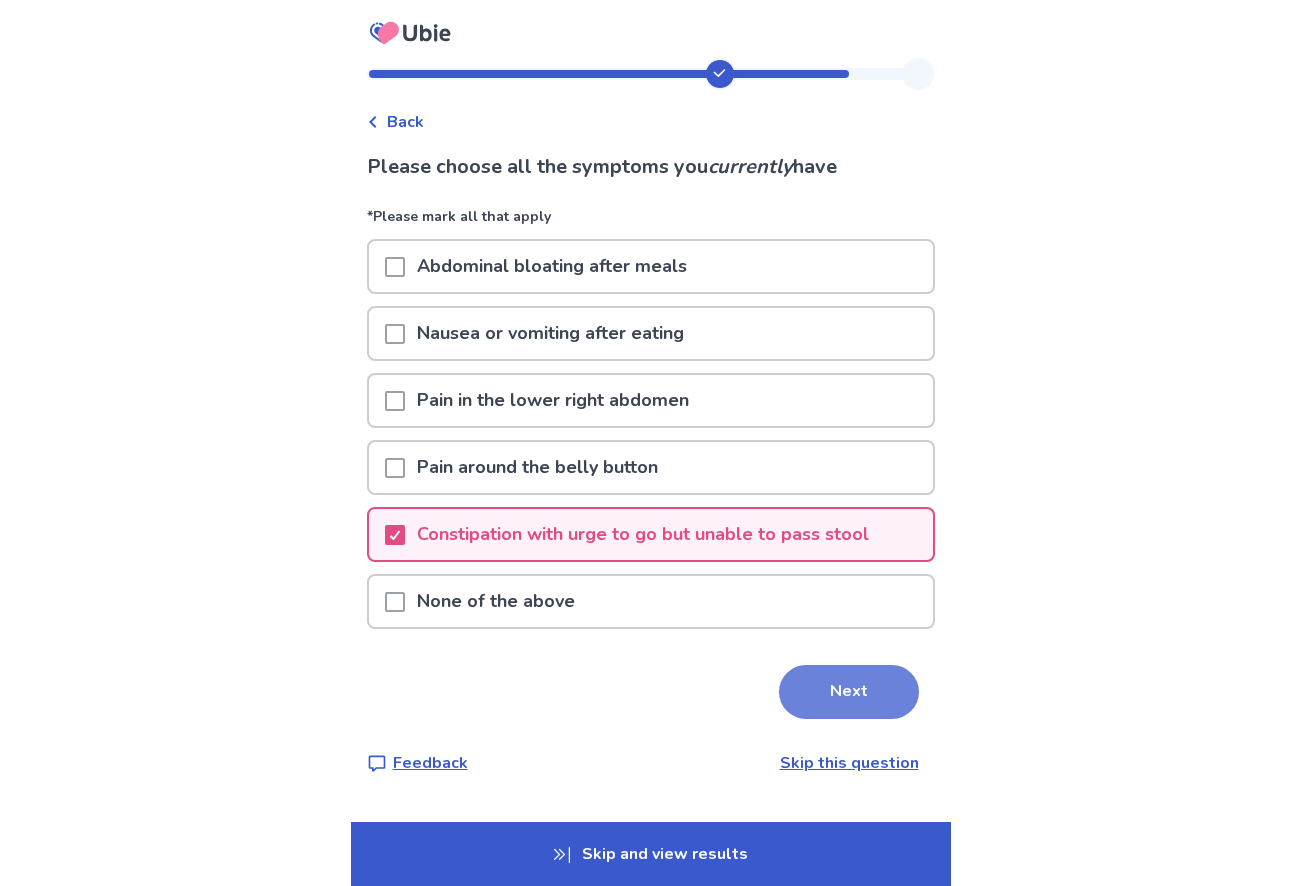 click on "Next" at bounding box center (849, 692) 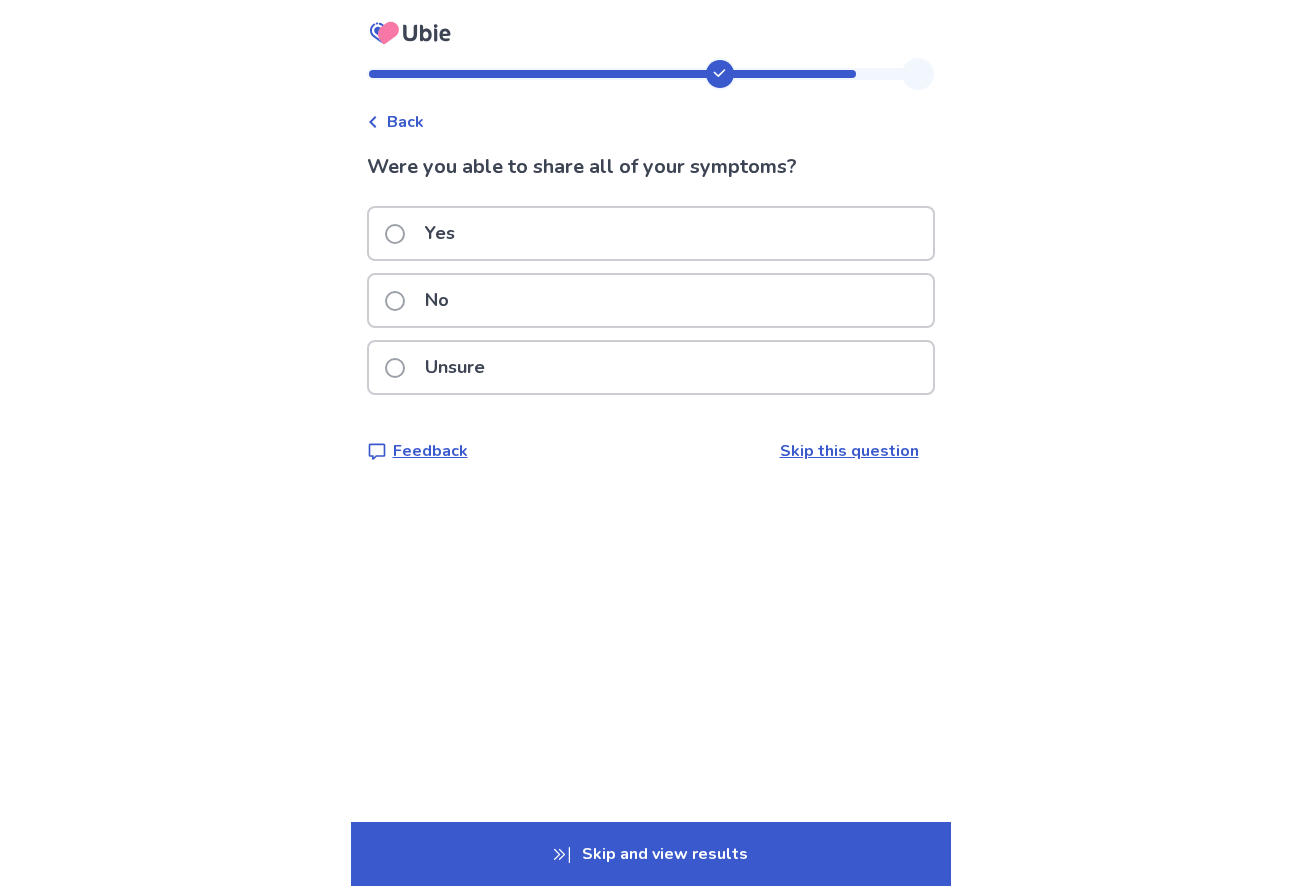 click on "Yes" at bounding box center [426, 233] 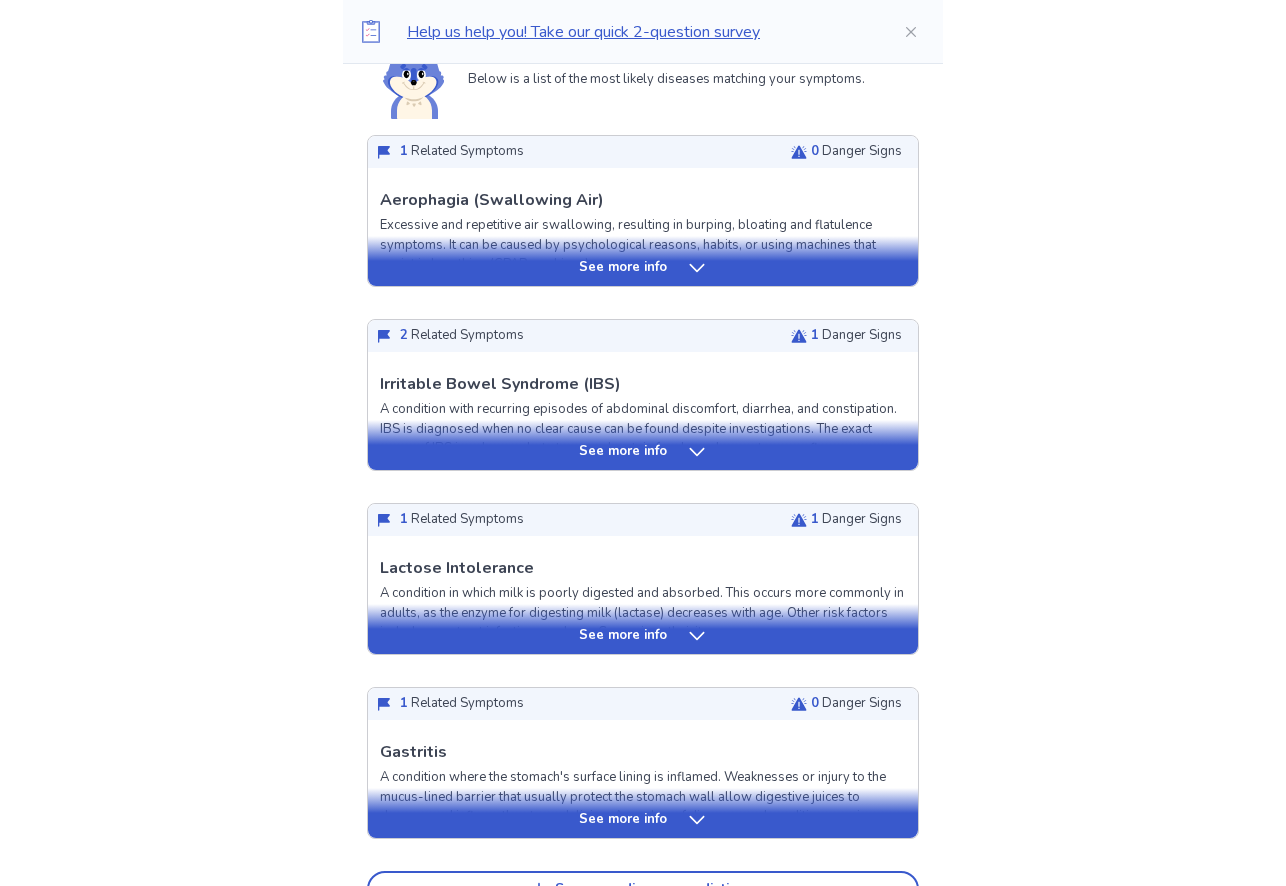 scroll, scrollTop: 500, scrollLeft: 0, axis: vertical 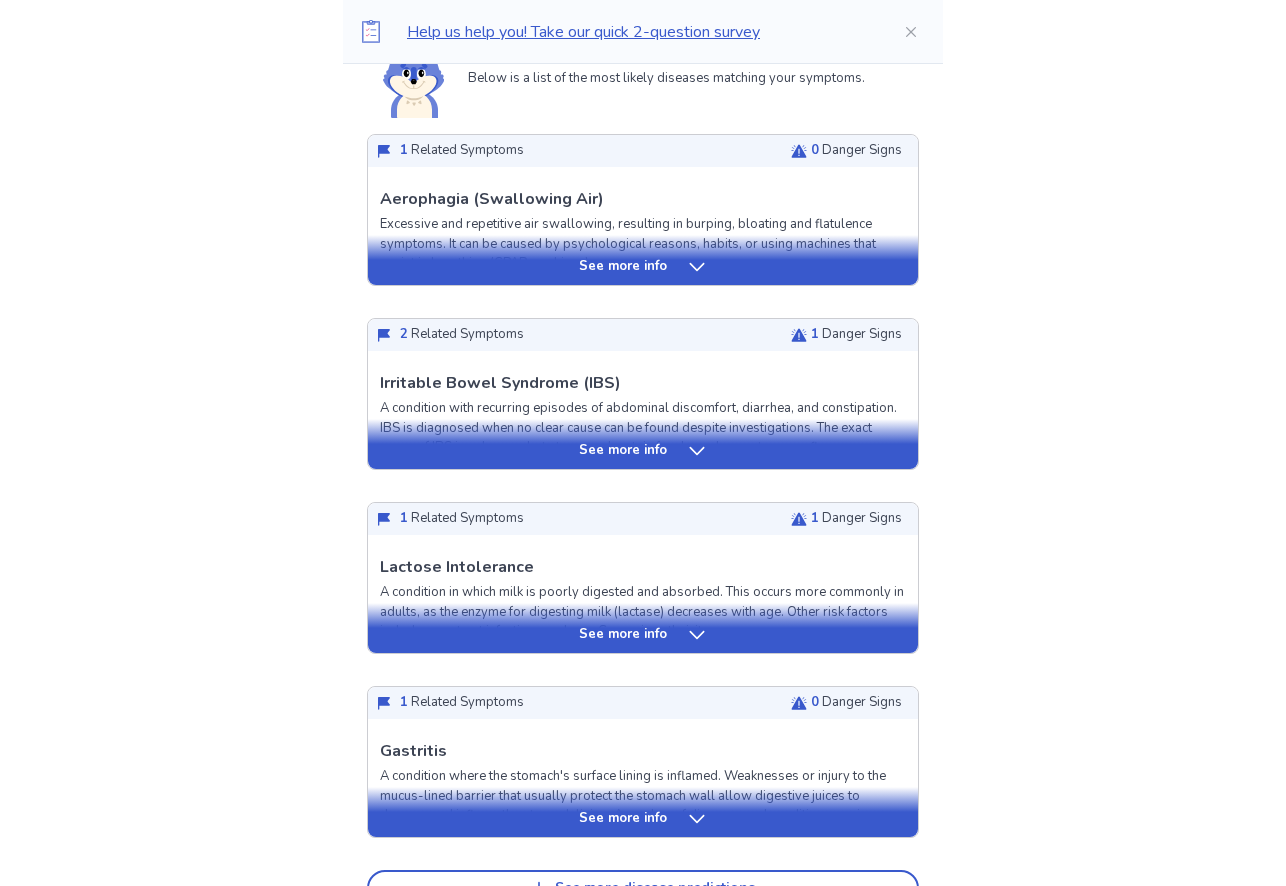 click 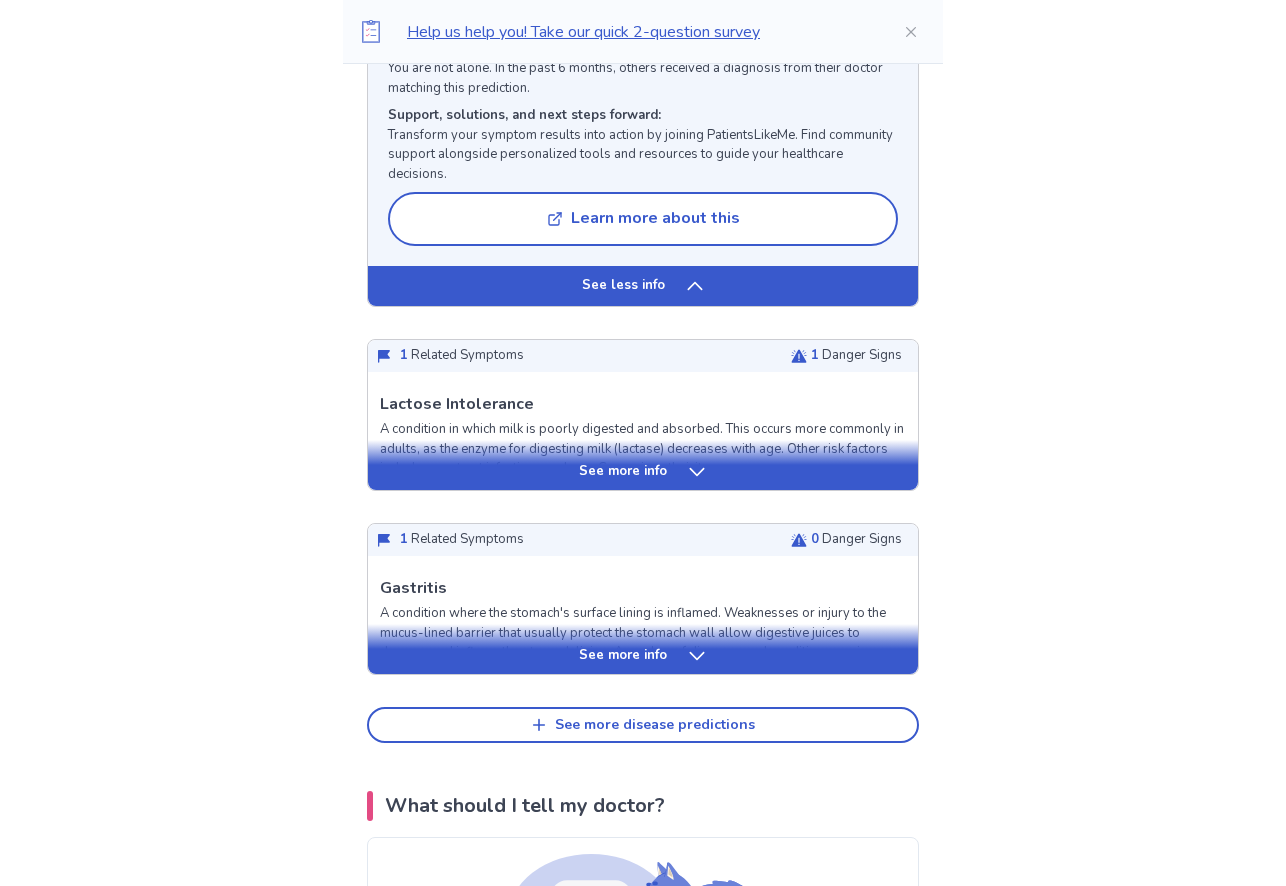 scroll, scrollTop: 2500, scrollLeft: 0, axis: vertical 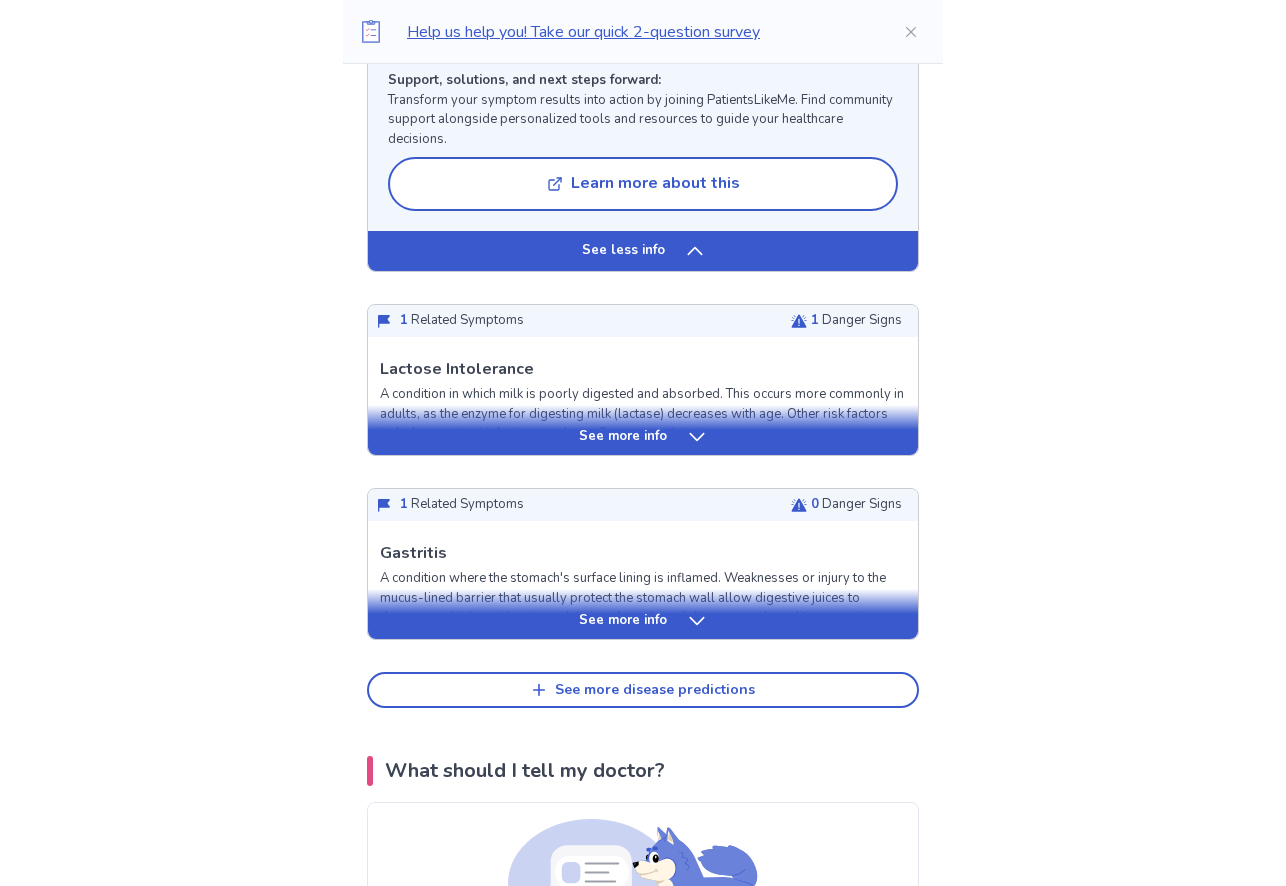 click 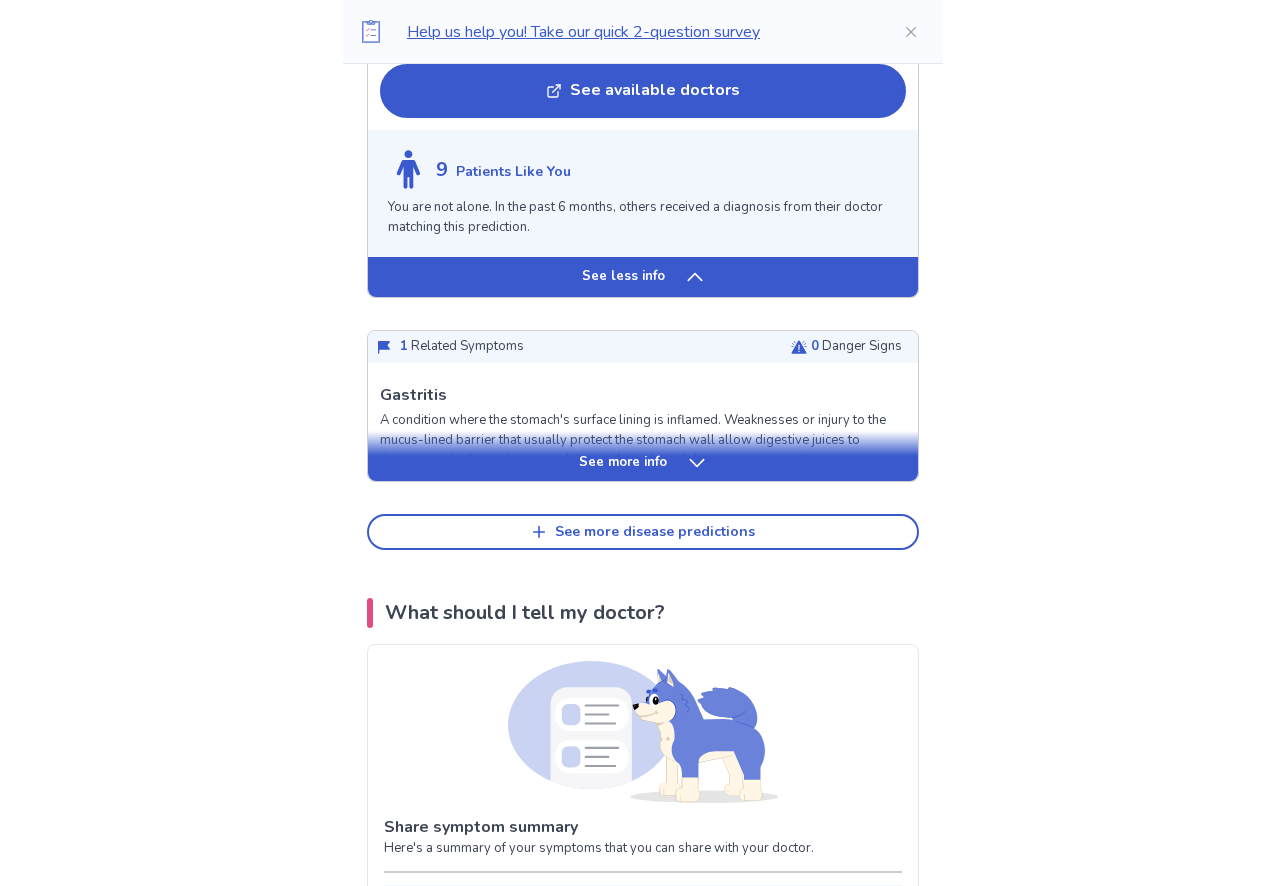 scroll, scrollTop: 4200, scrollLeft: 0, axis: vertical 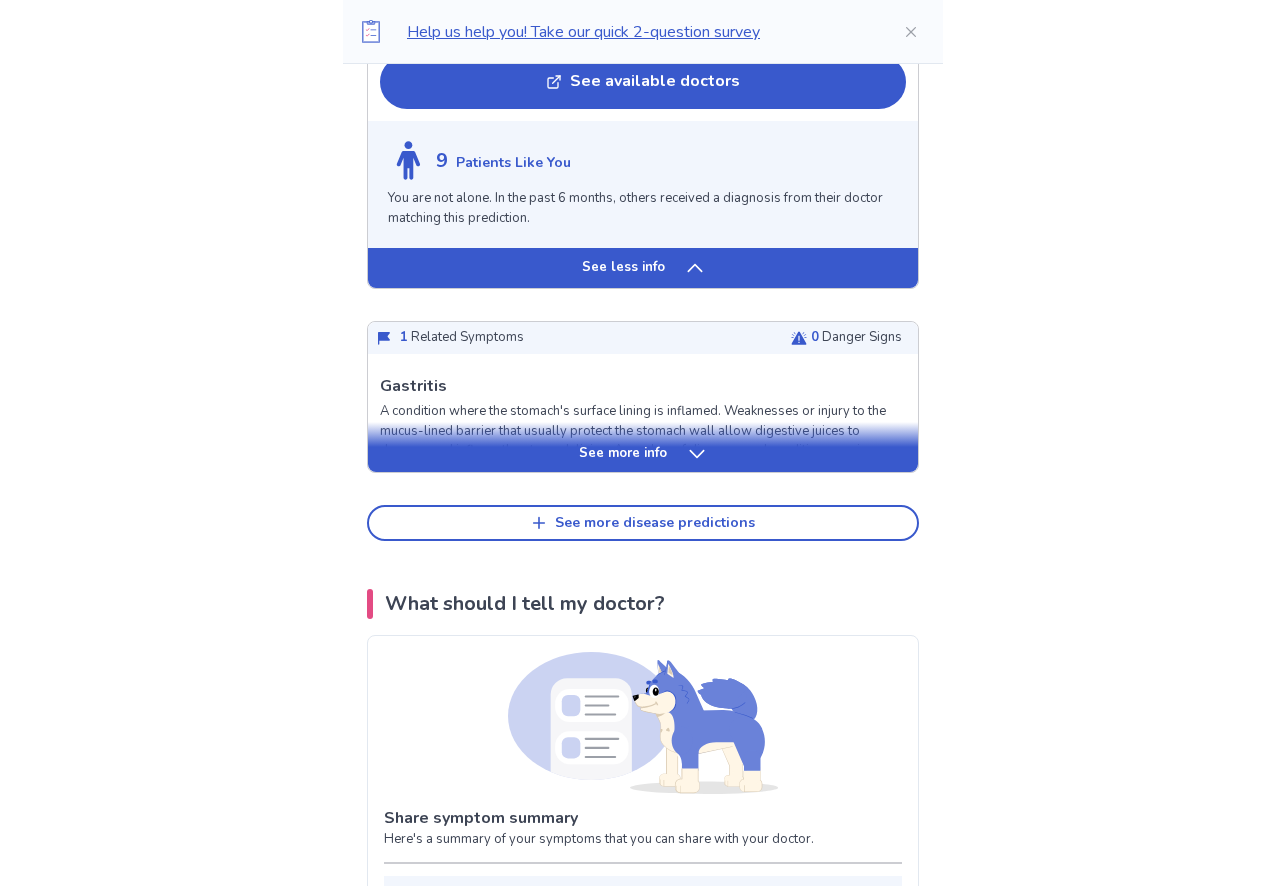 click 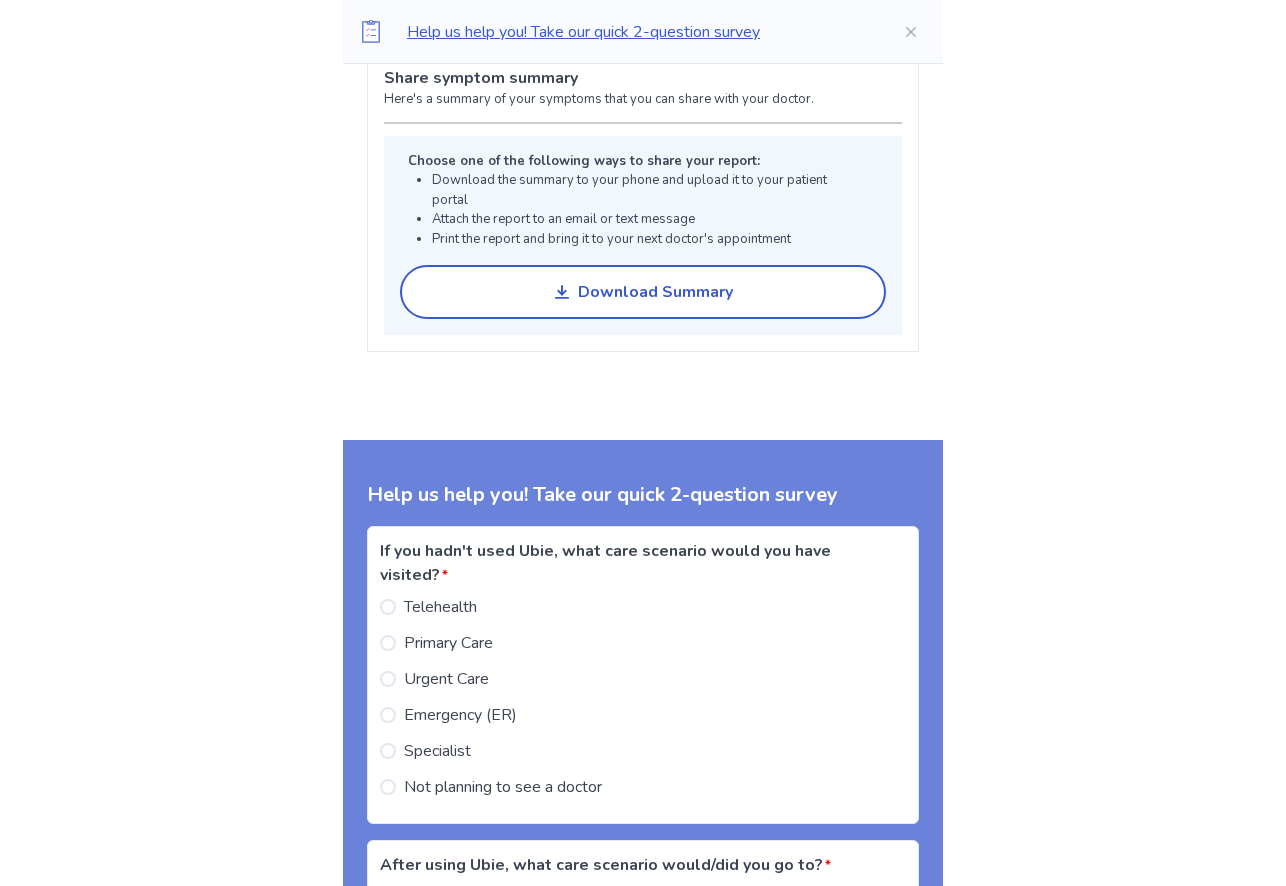 scroll, scrollTop: 5900, scrollLeft: 0, axis: vertical 